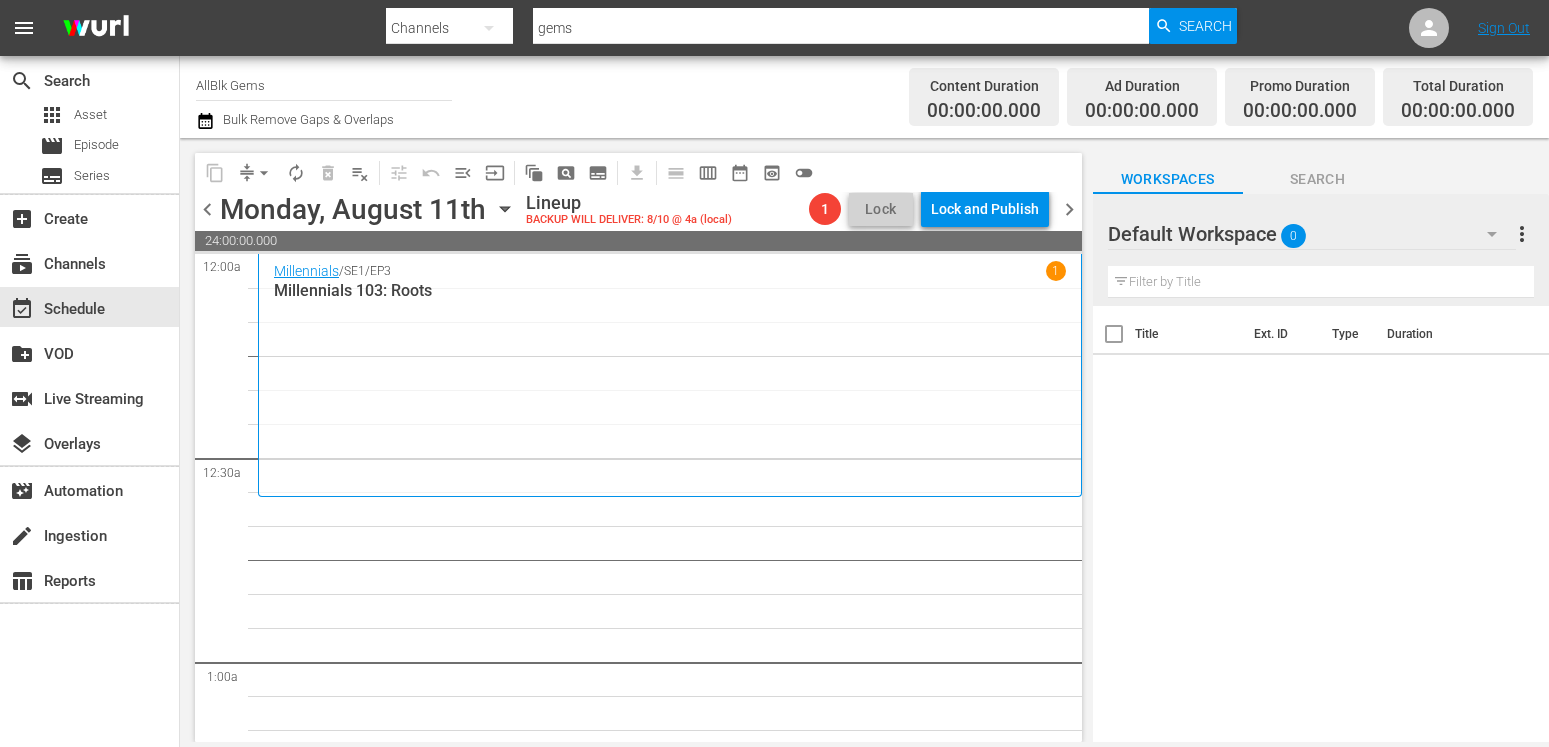 scroll, scrollTop: 0, scrollLeft: 0, axis: both 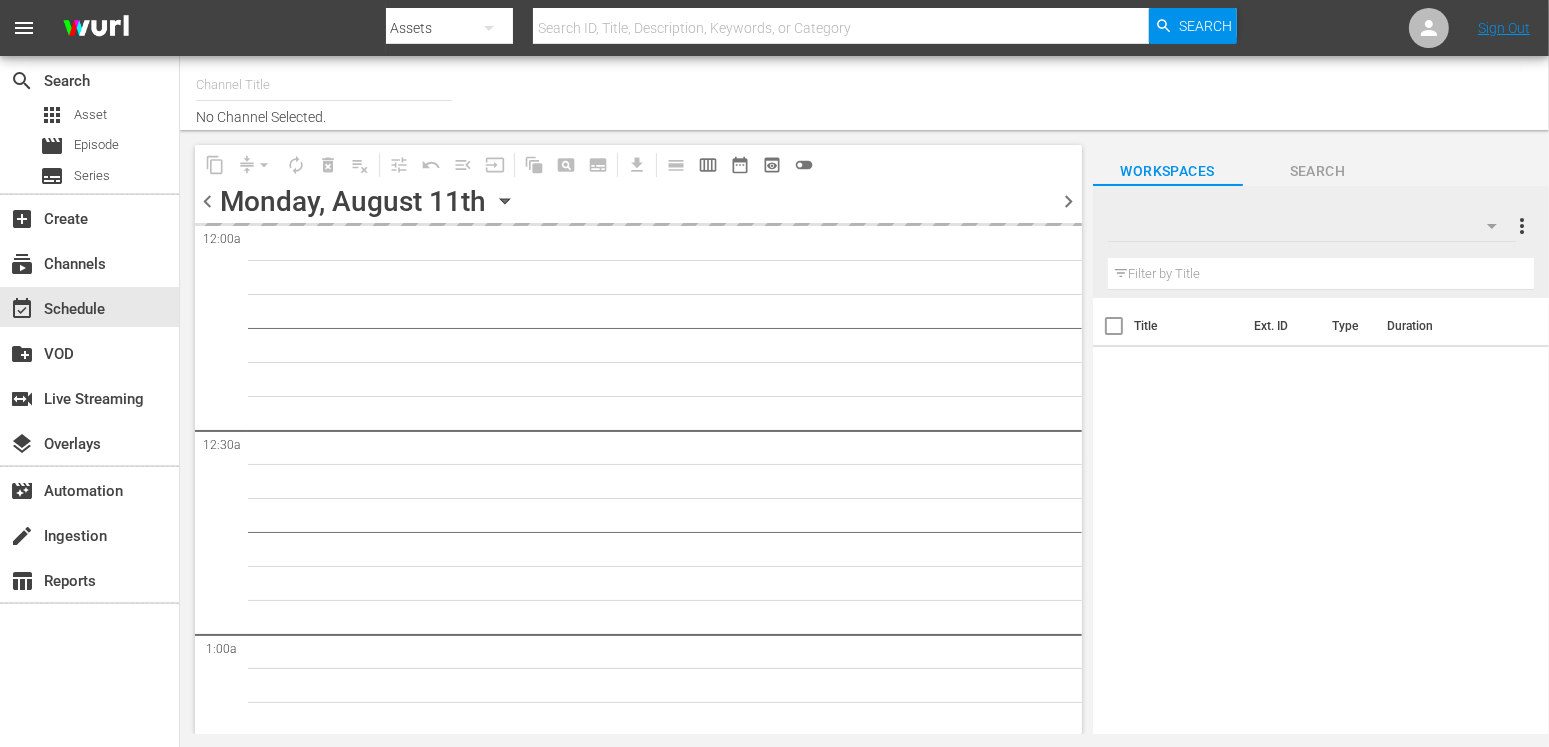 type on "AllBlk Gems (1180)" 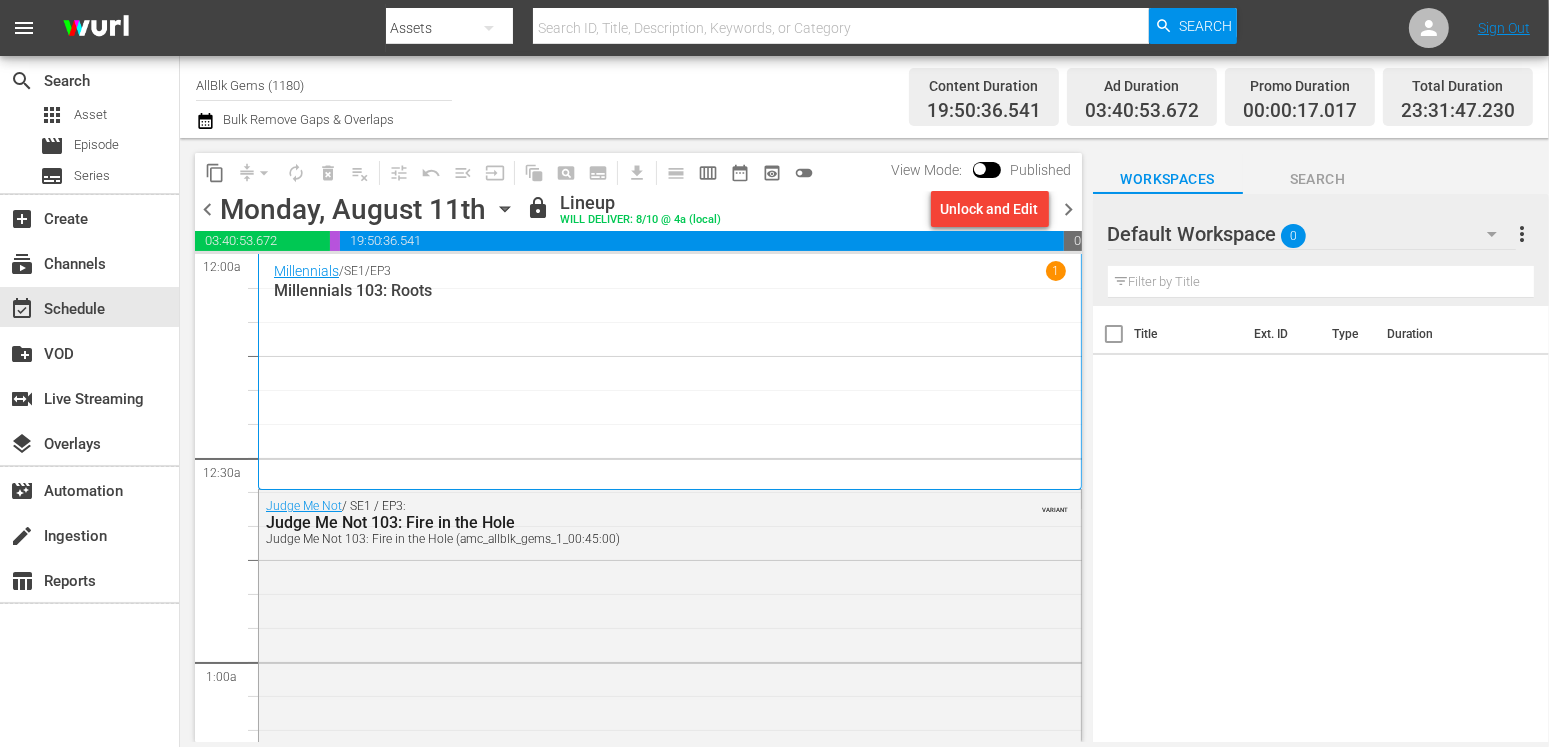 click on "chevron_right" at bounding box center (1069, 209) 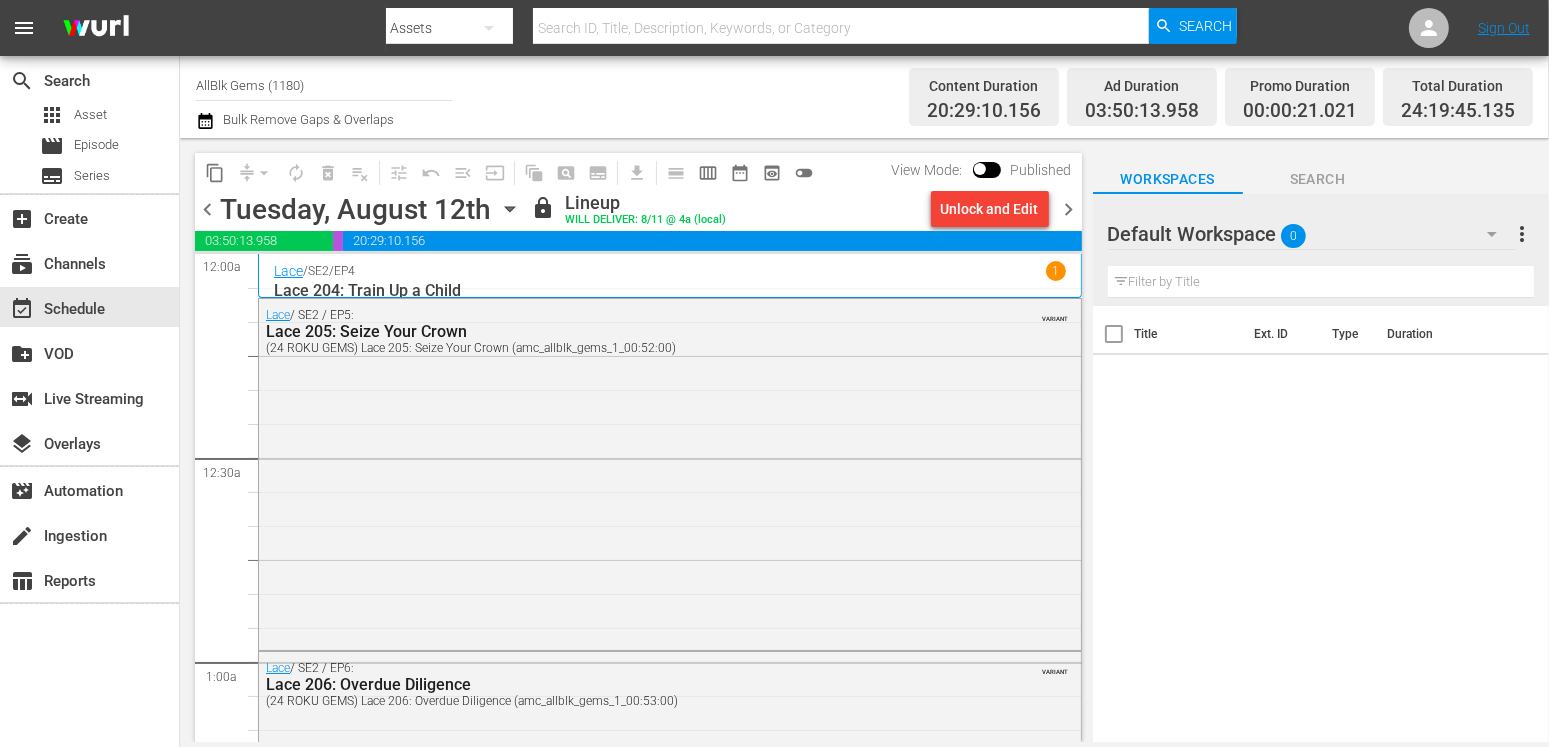 click on "chevron_right" at bounding box center [1069, 209] 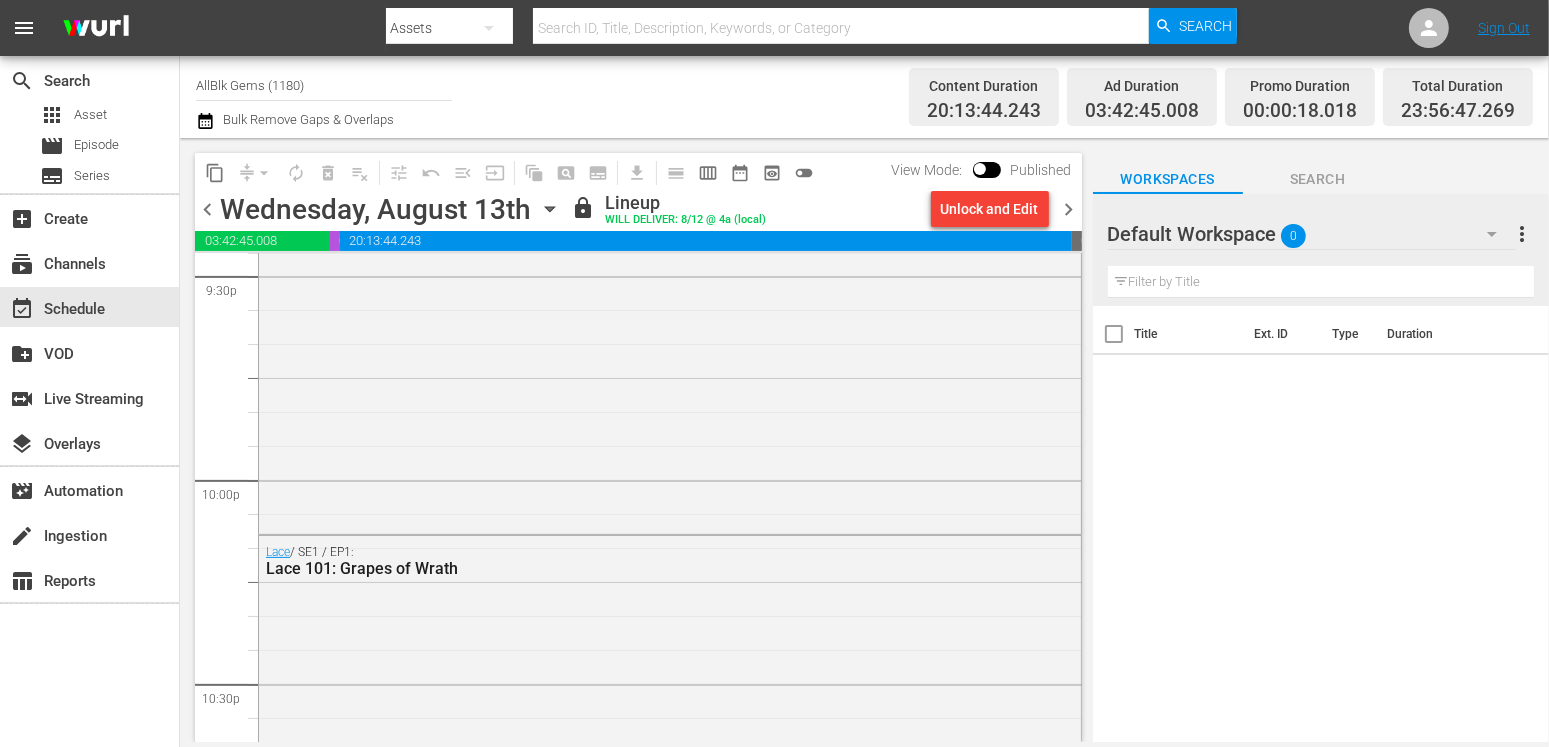 scroll, scrollTop: 9460, scrollLeft: 0, axis: vertical 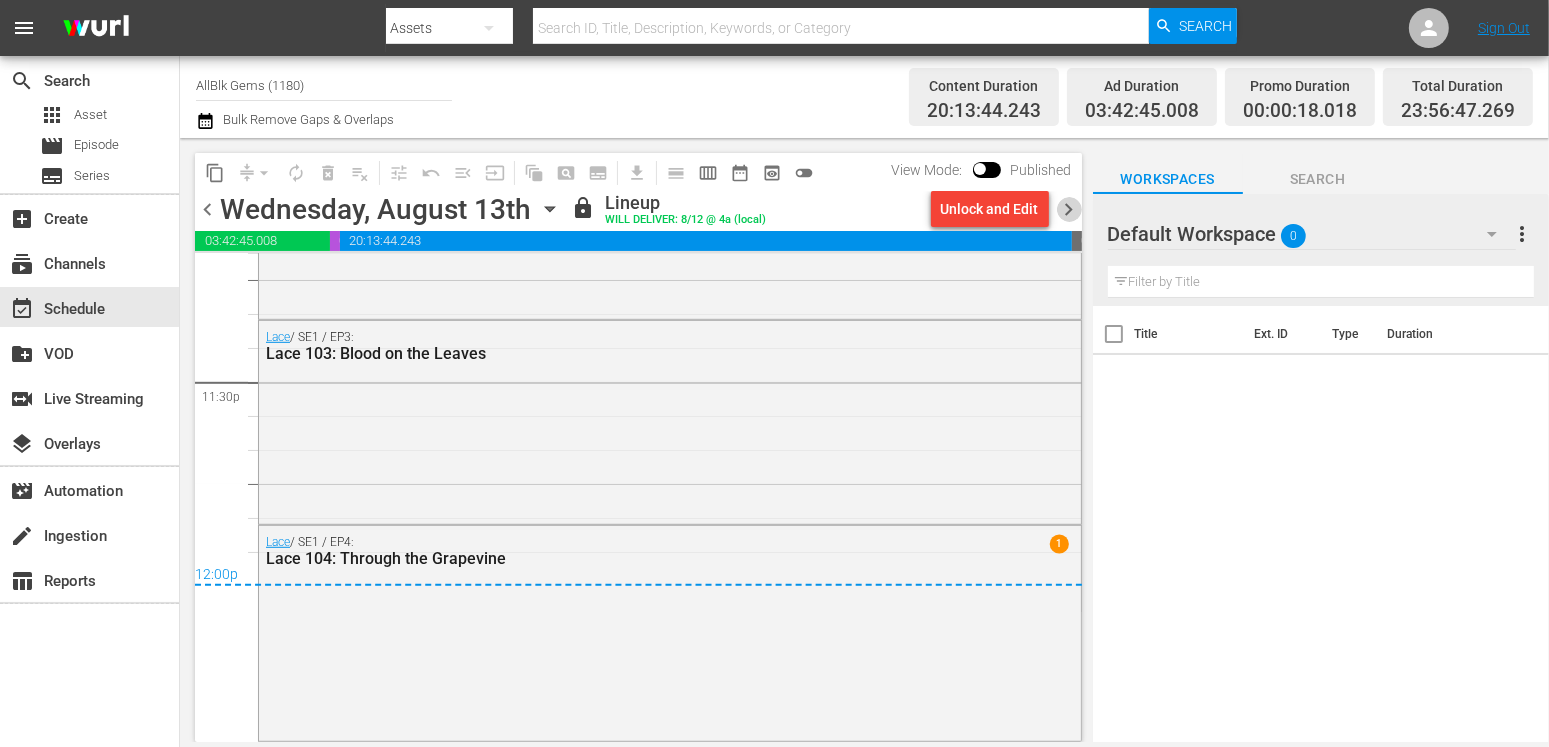 click on "chevron_right" at bounding box center [1069, 209] 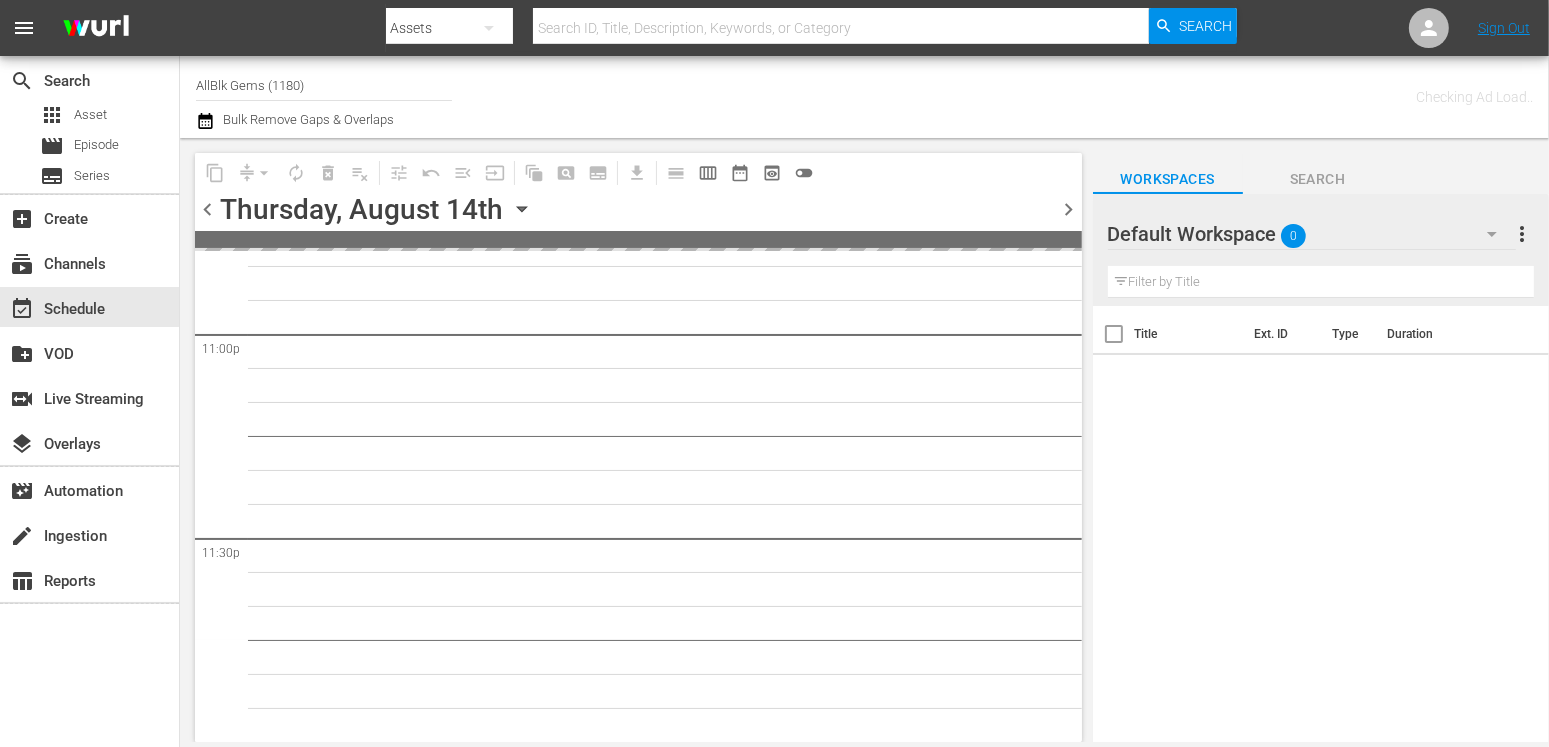 scroll, scrollTop: 9301, scrollLeft: 0, axis: vertical 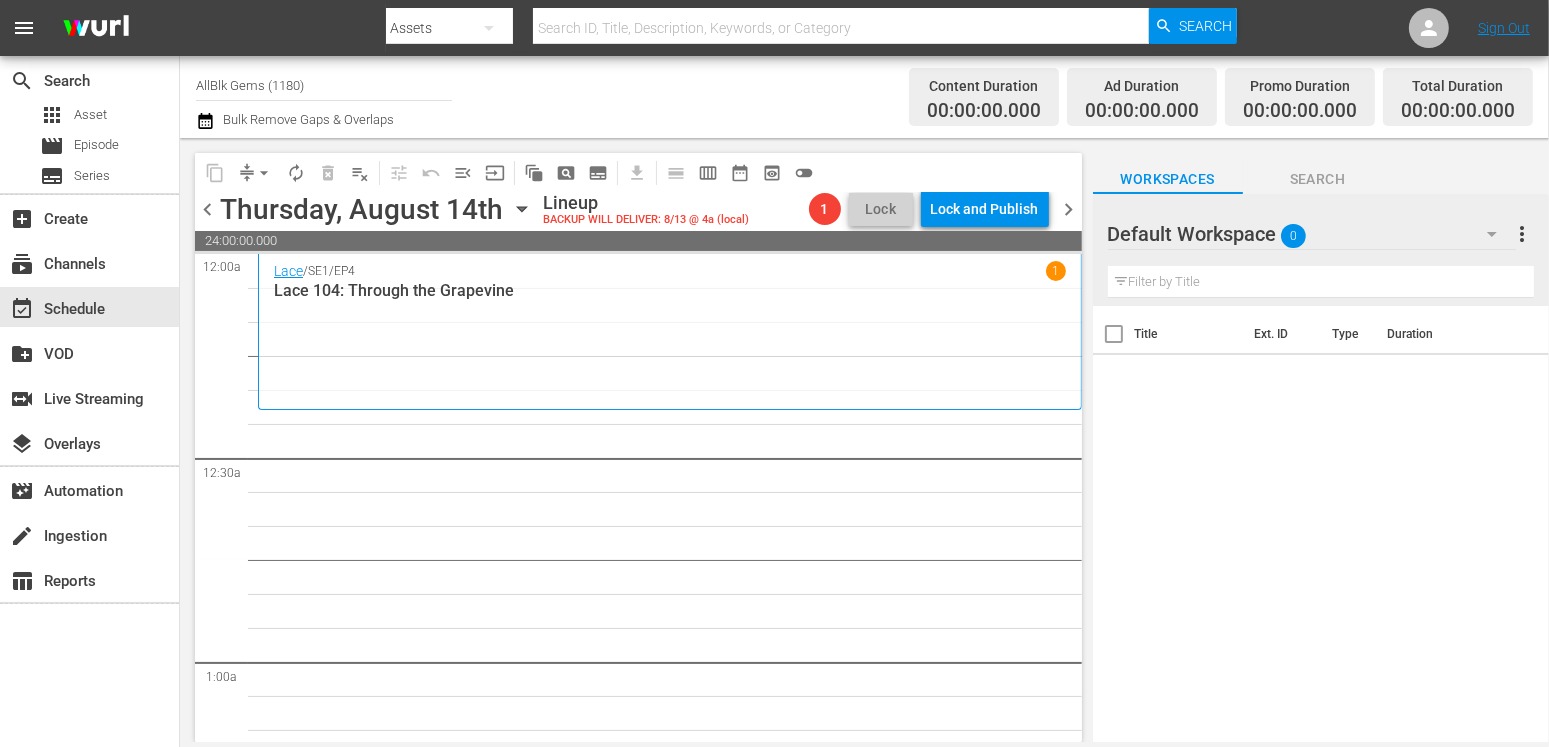 click on "Lace   /    SE1  /    EP4 1 Lace 104: Through the Grapevine" at bounding box center (670, 331) 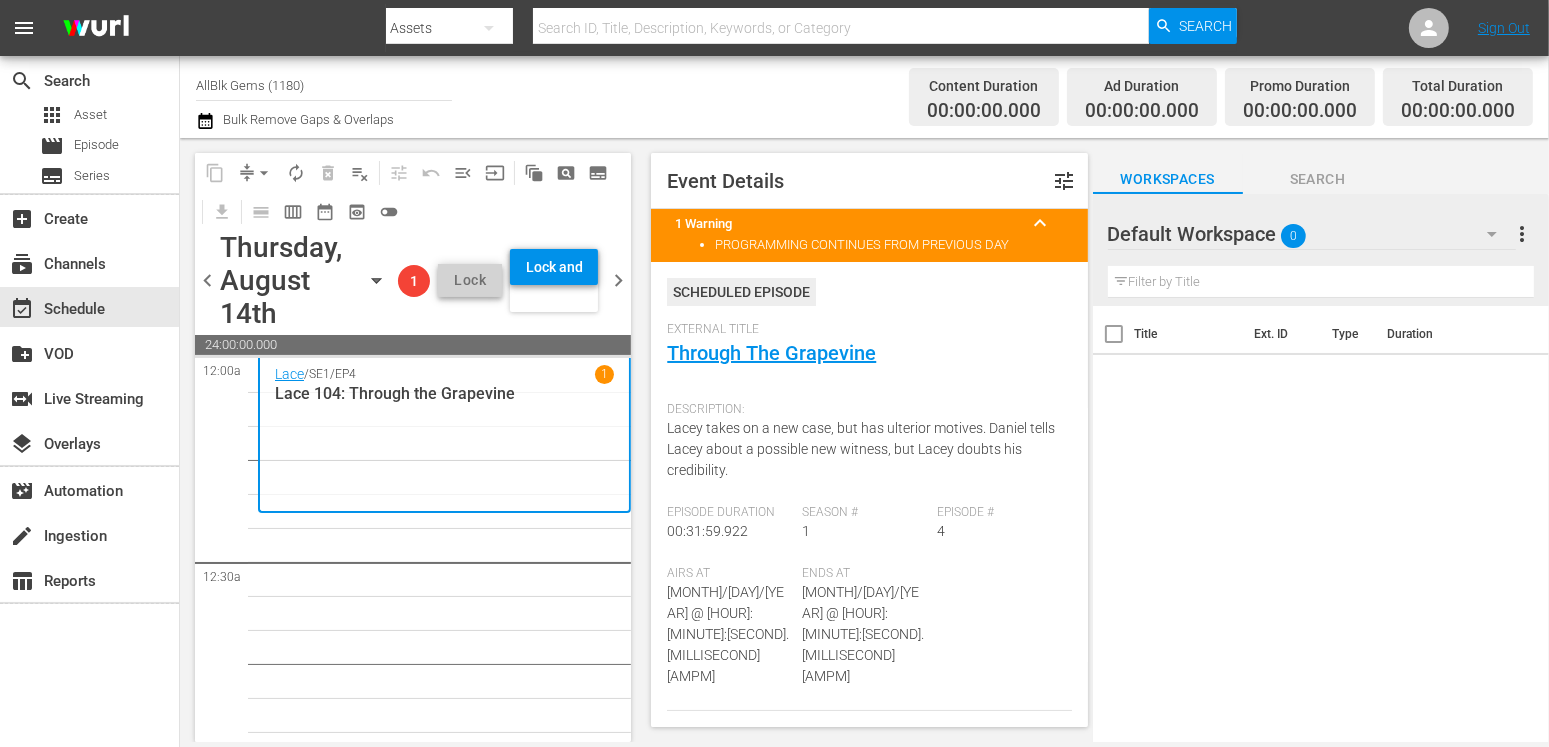 drag, startPoint x: 210, startPoint y: 293, endPoint x: 208, endPoint y: 310, distance: 17.117243 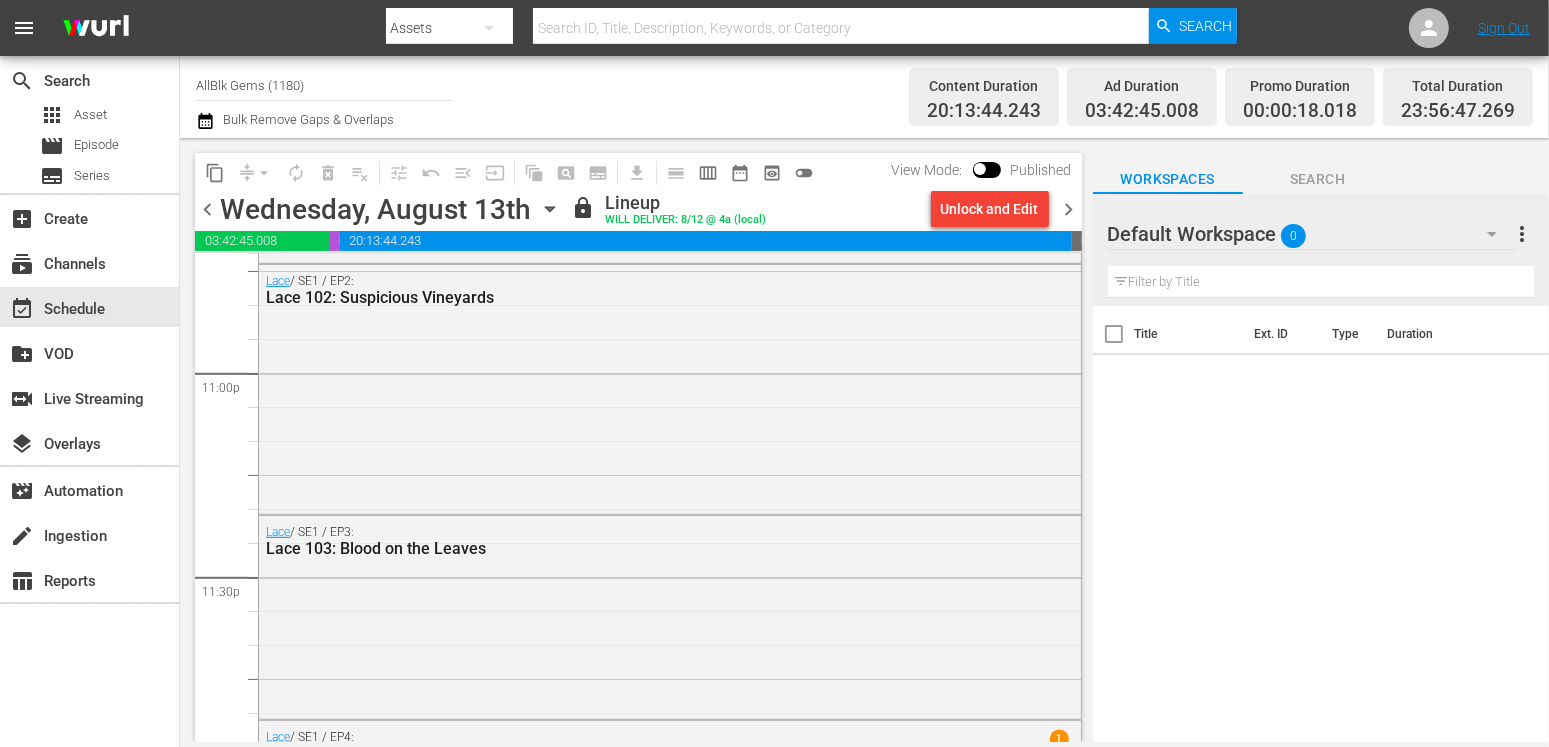 scroll, scrollTop: 9460, scrollLeft: 0, axis: vertical 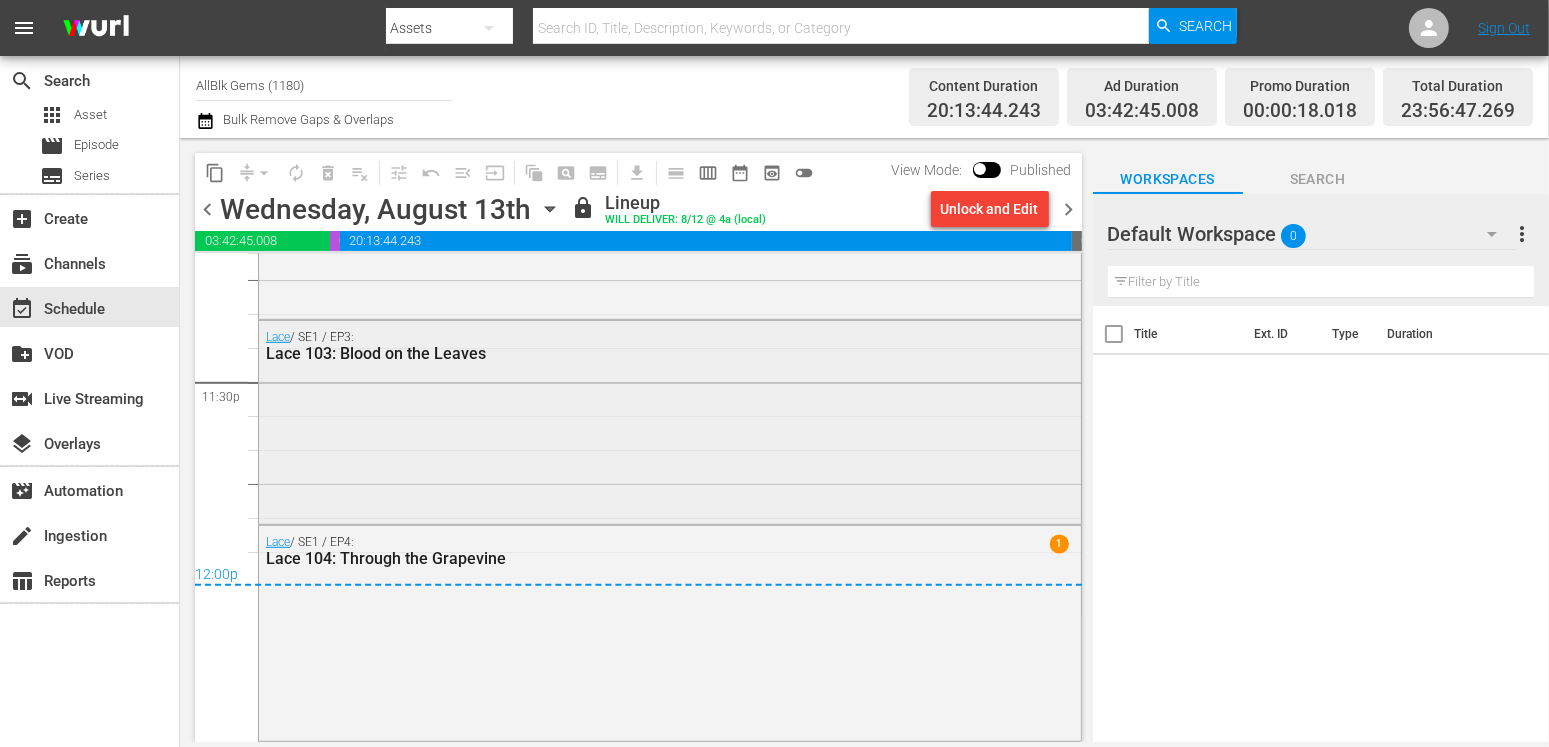 click on "Lace  / SE1 / EP3:
Lace 103: Blood on the Leaves" at bounding box center [670, 420] 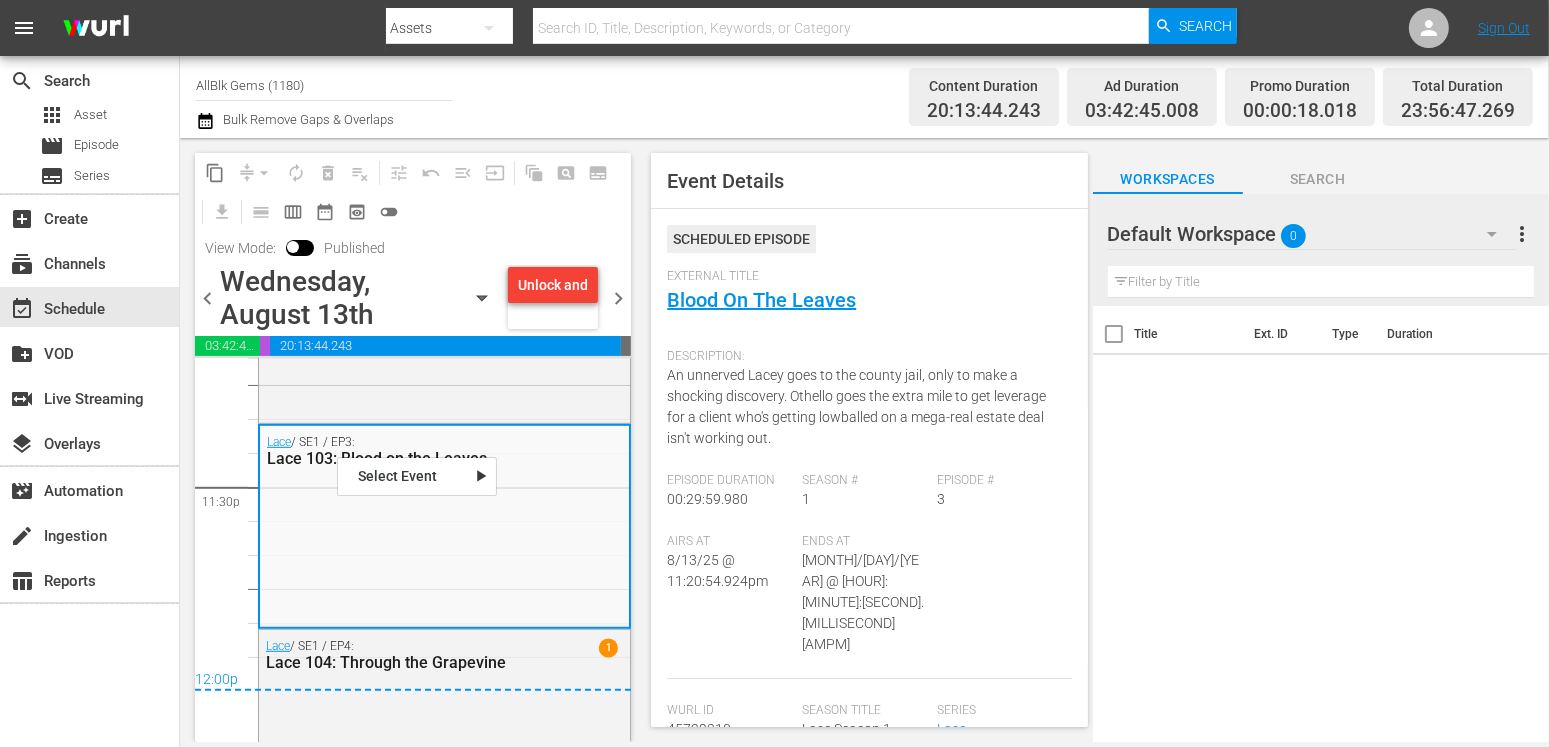click on "content_copy compress arrow_drop_down autorenew_outlined delete_forever_outlined playlist_remove_outlined tune_outlined undo_outined menu_open input auto_awesome_motion_outlined pageview_outlined subtitles_outlined get_app calendar_view_day_outlined calendar_view_week_outlined date_range_outlined preview_outlined toggle_off View Mode: Published" at bounding box center (413, 209) 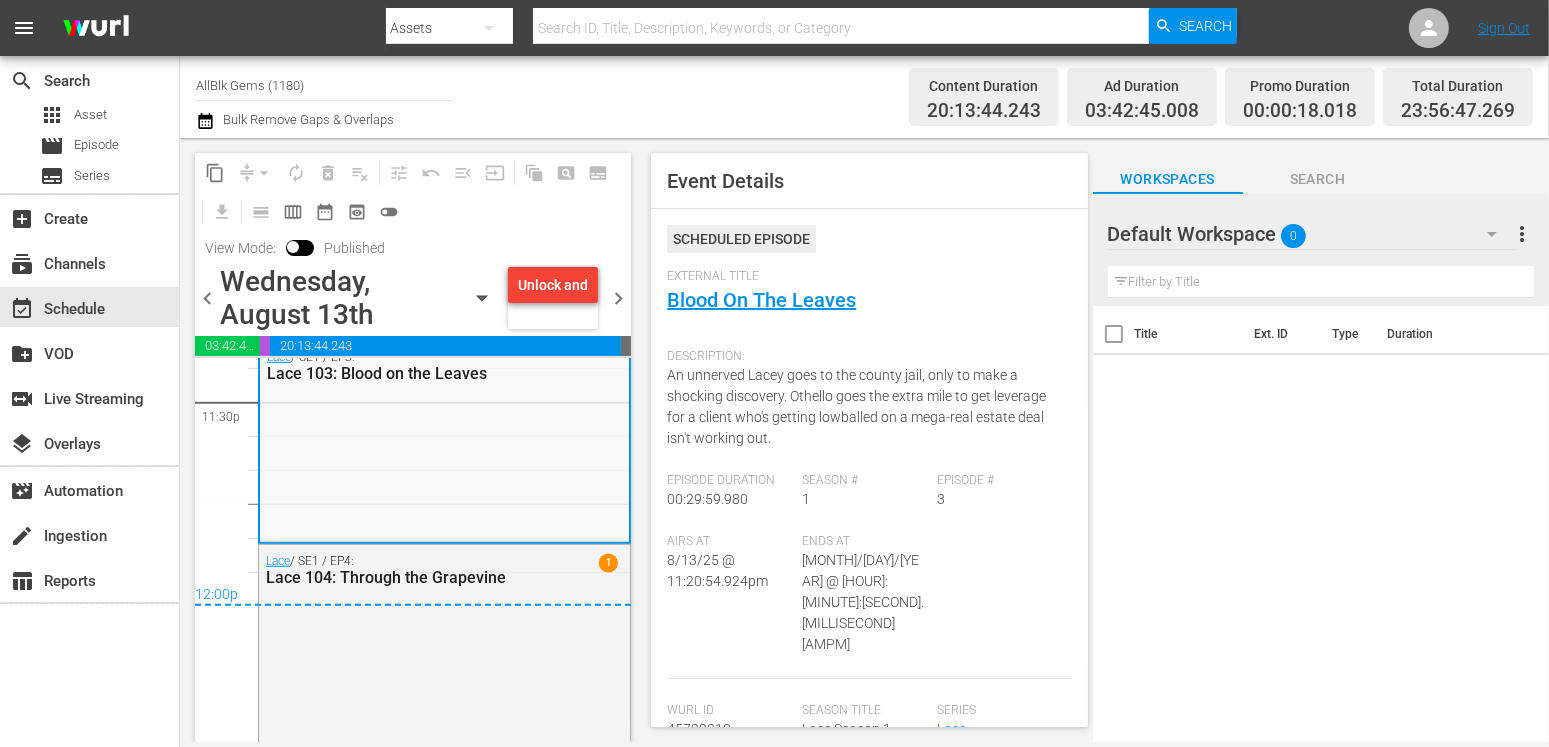 scroll, scrollTop: 9566, scrollLeft: 0, axis: vertical 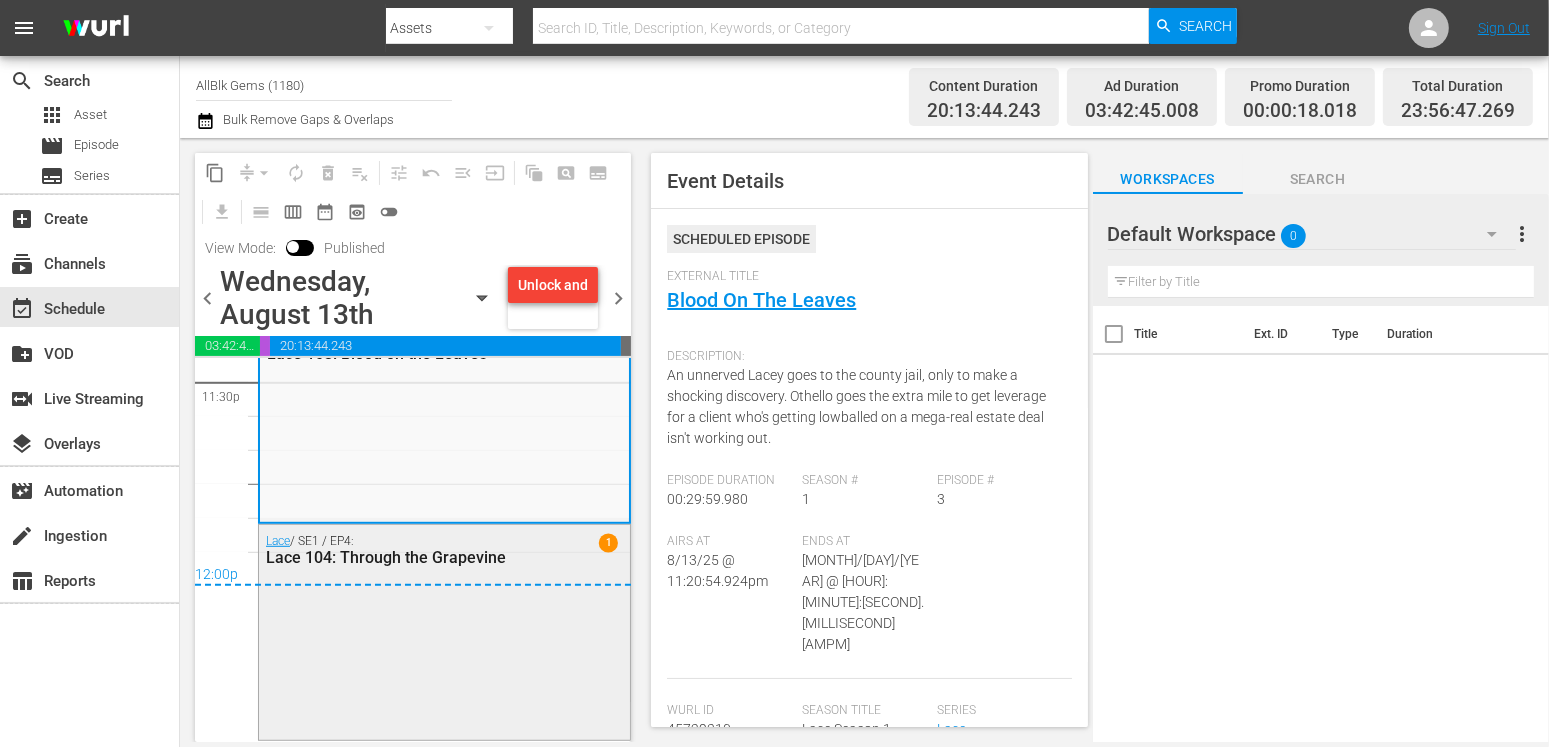 click on "Lace 104: Through the Grapevine" at bounding box center (398, 557) 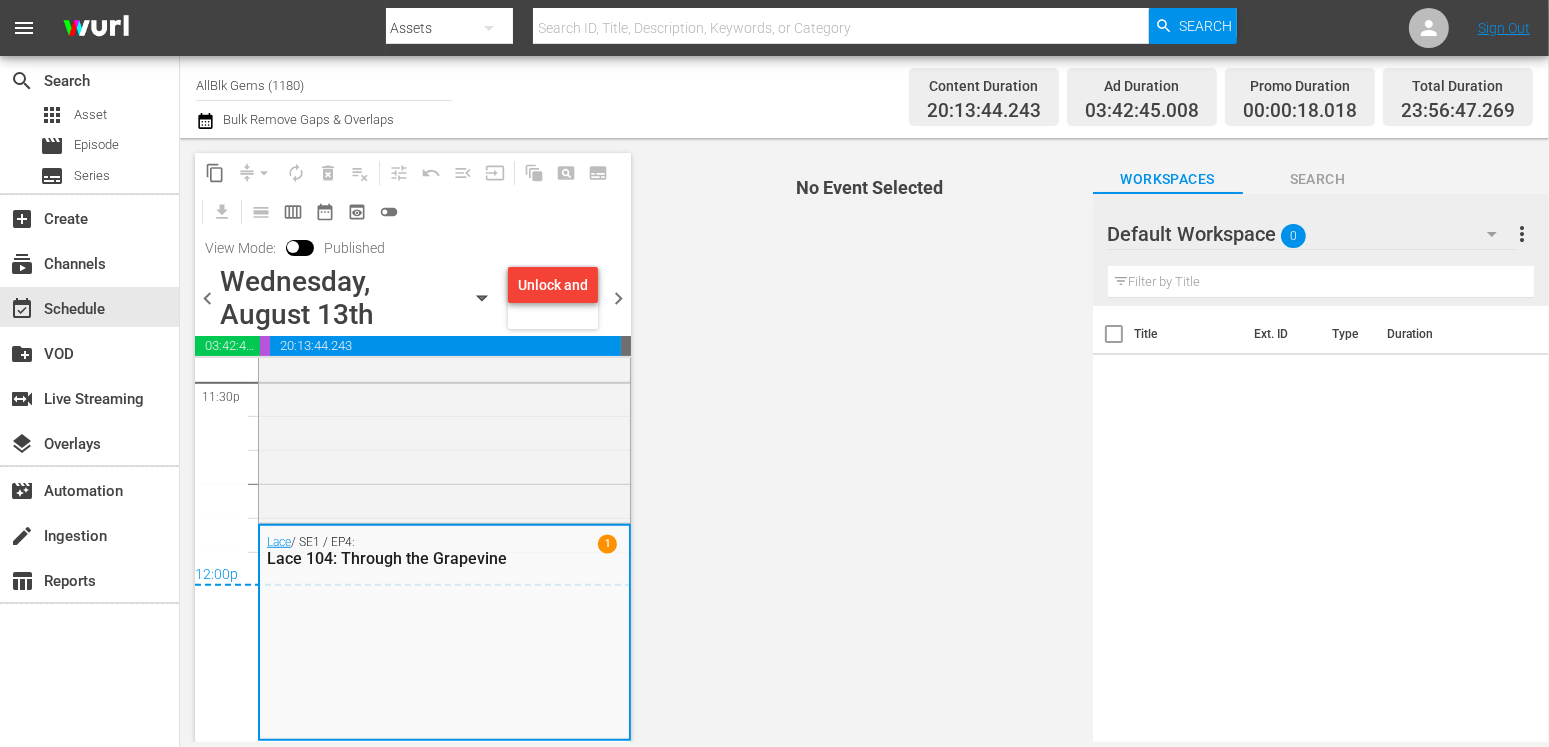 click on "Lace 104: Through the Grapevine" at bounding box center [398, 558] 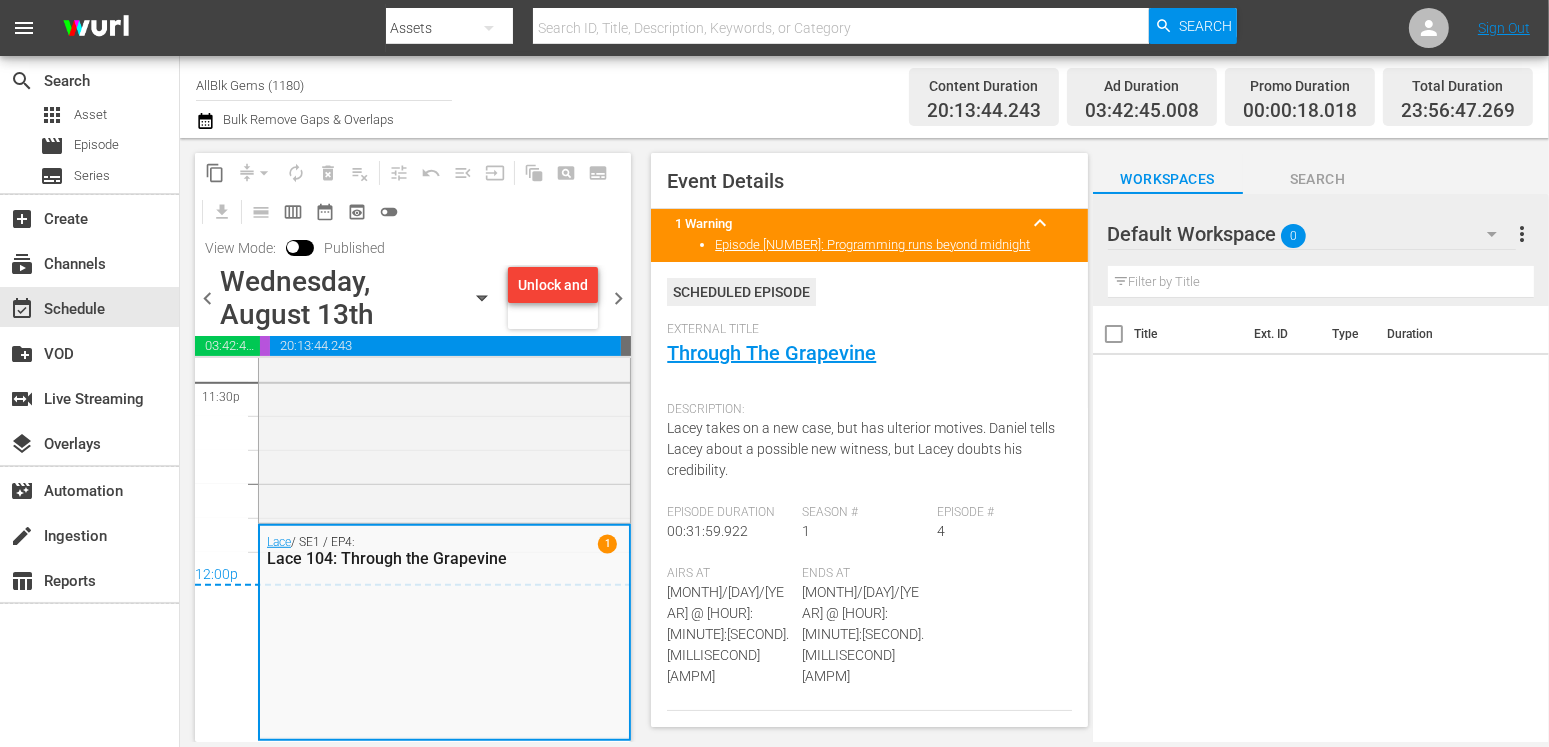 click on "chevron_right" at bounding box center (618, 298) 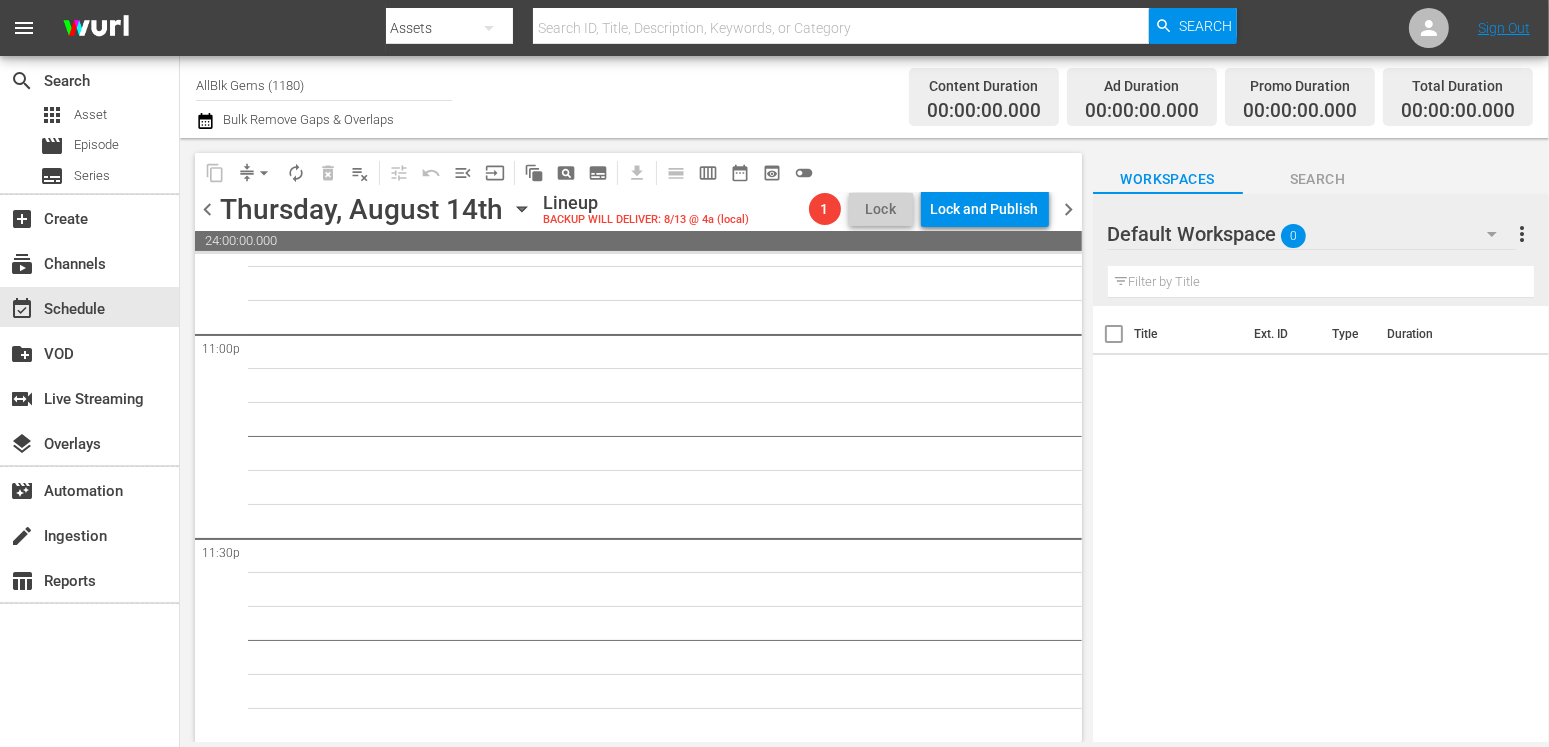 scroll, scrollTop: 9304, scrollLeft: 0, axis: vertical 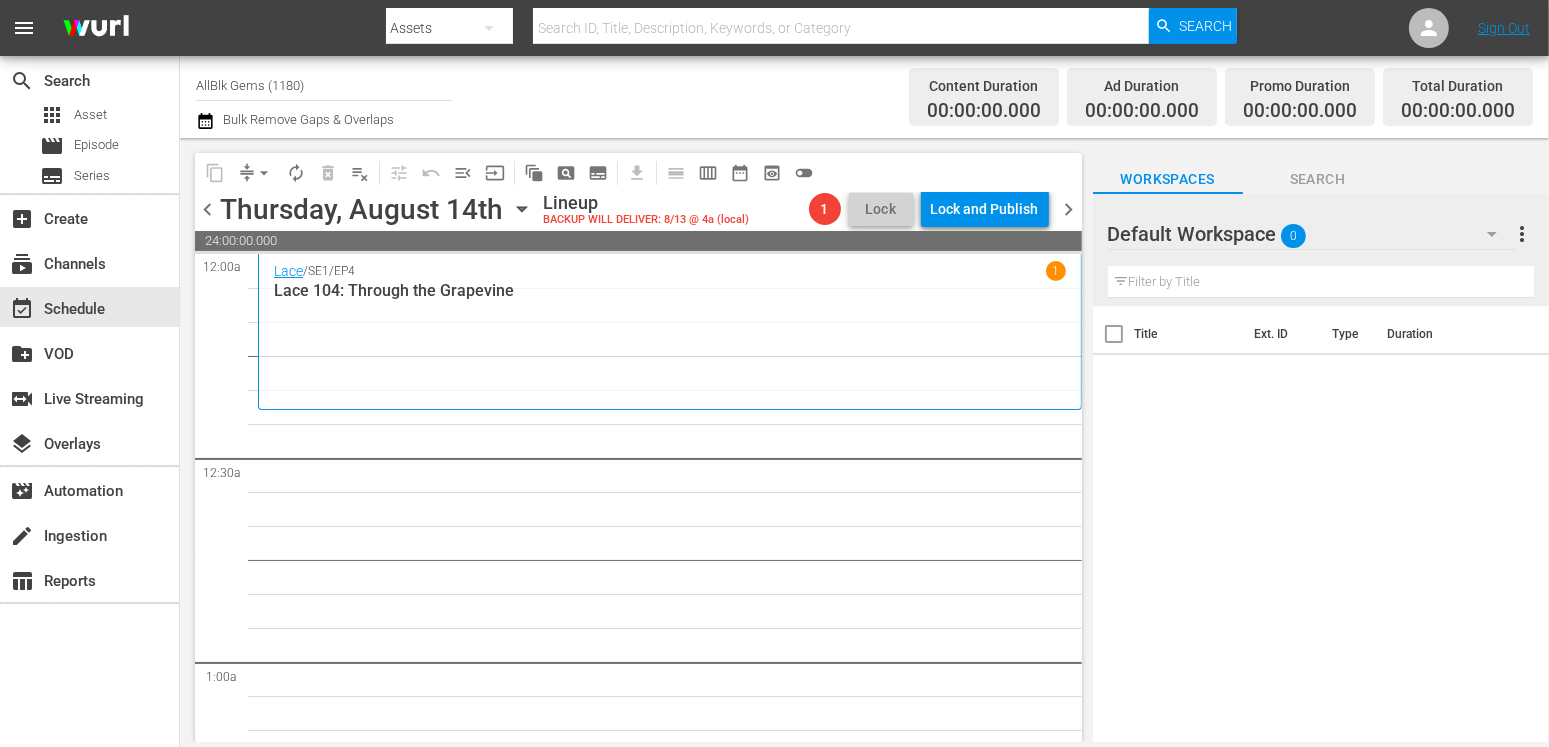 click on "Lace 104: Through the Grapevine" at bounding box center (670, 290) 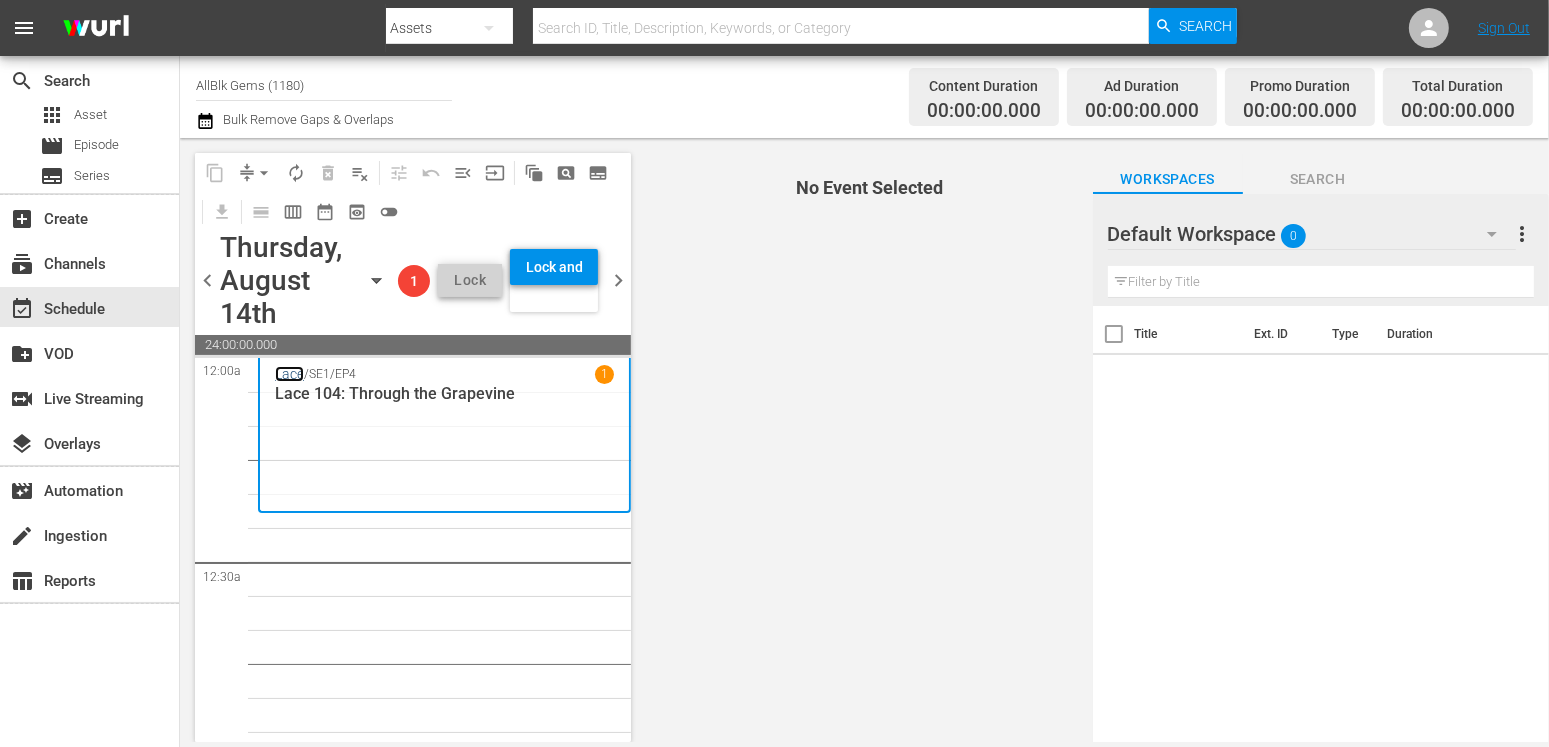 click on "Lace" at bounding box center (289, 374) 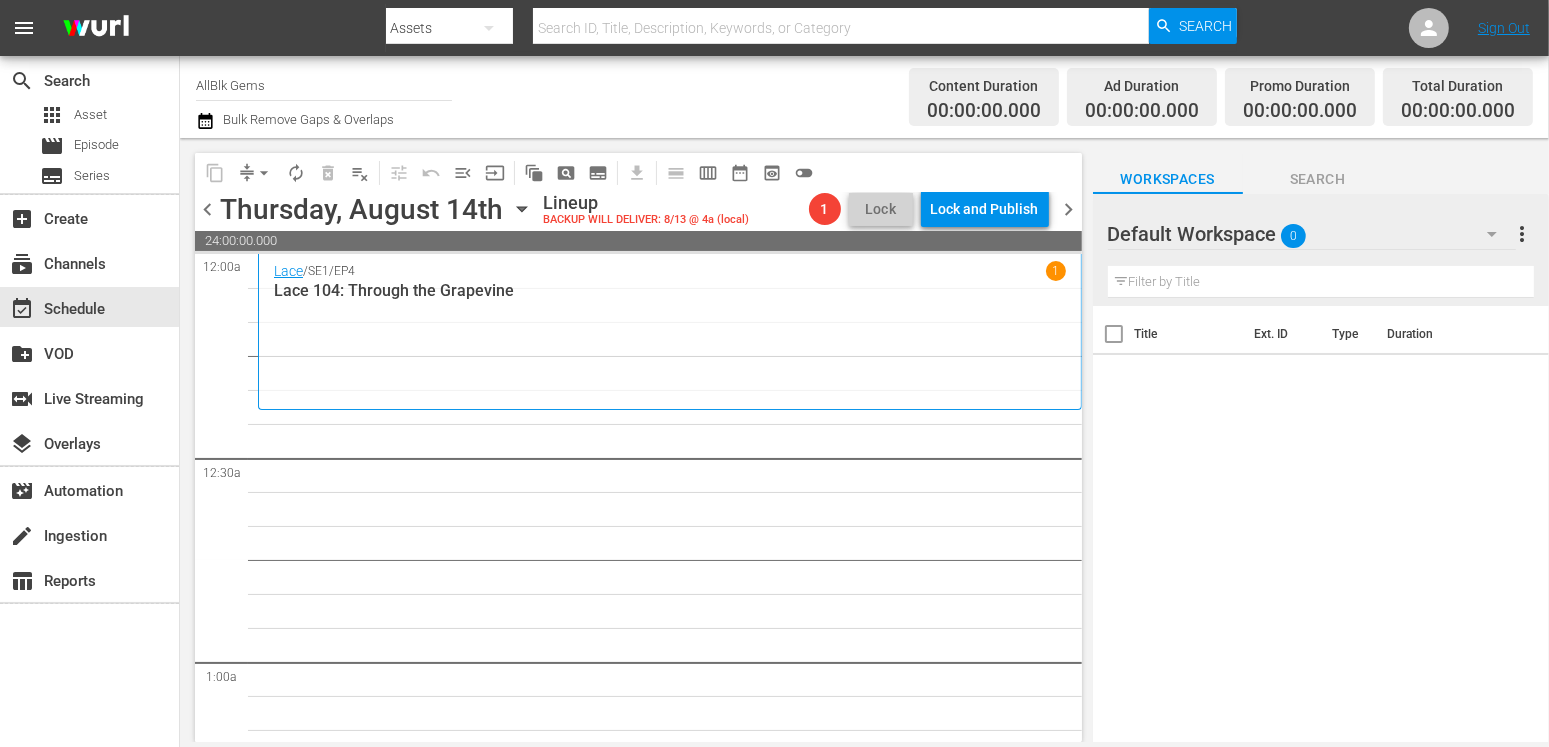 click on "Lace   /    SE1  /    EP4 1 Lace 104: Through the Grapevine" at bounding box center (670, 331) 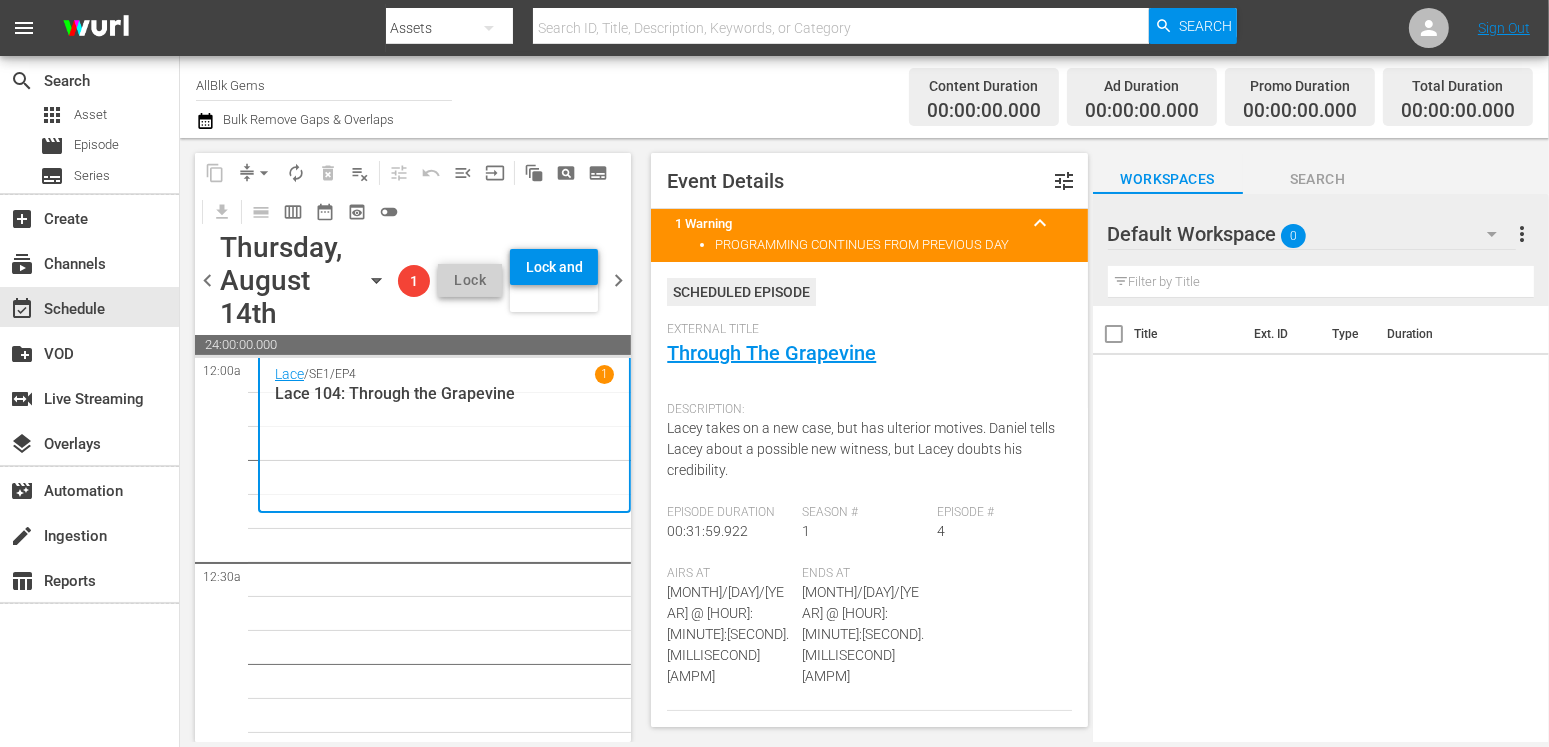click on "PROGRAMMING CONTINUES FROM PREVIOUS DAY" at bounding box center (889, 244) 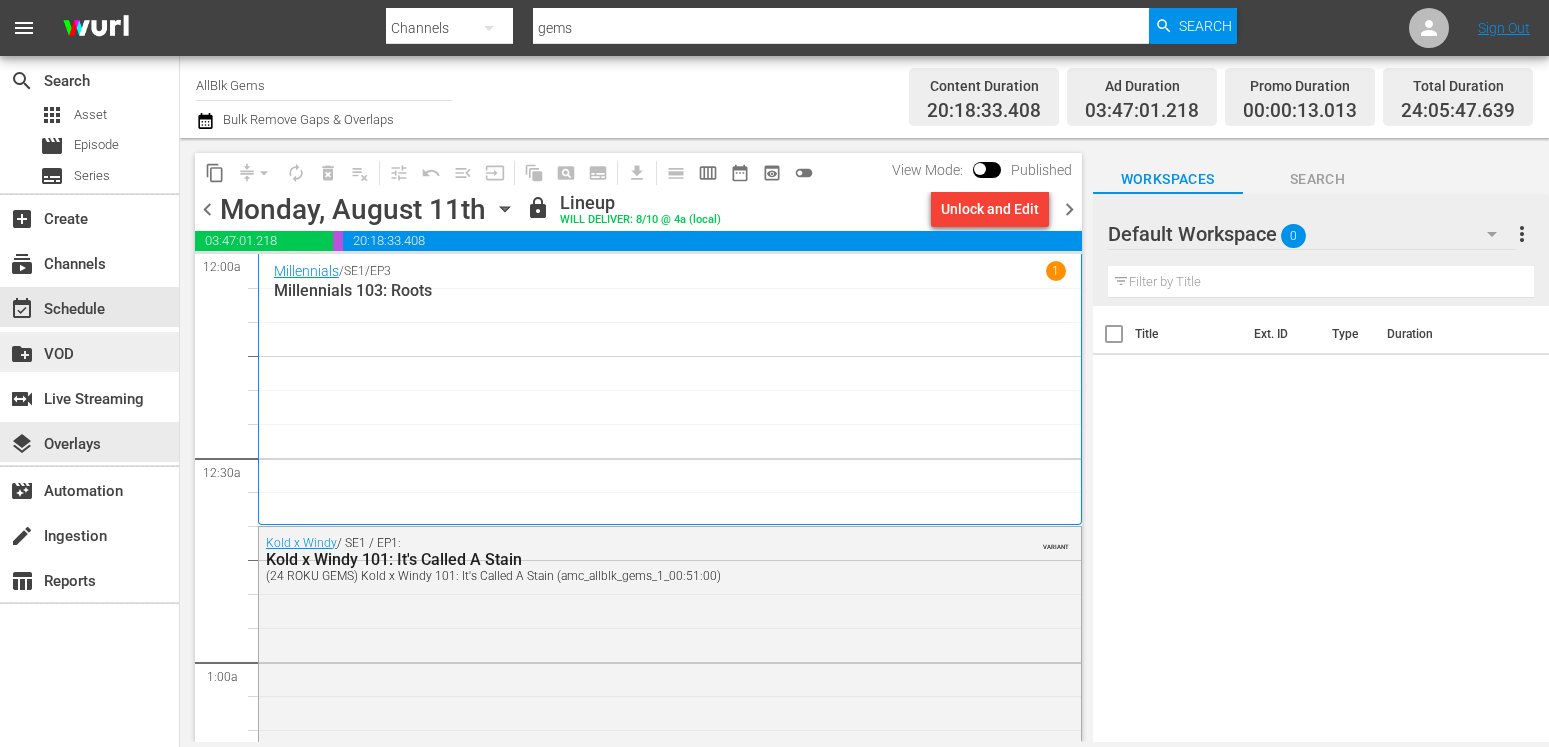 scroll, scrollTop: 0, scrollLeft: 0, axis: both 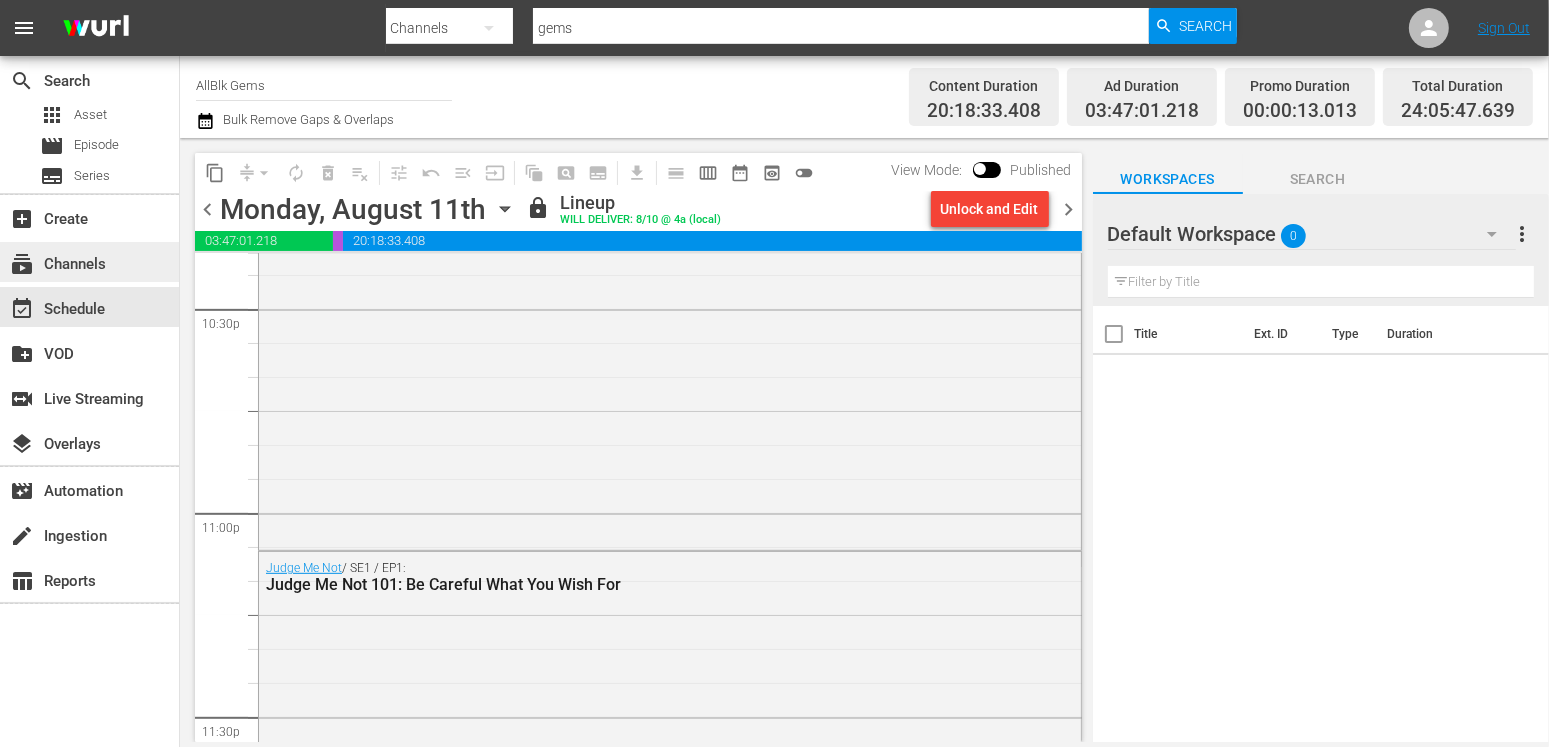 click on "subscriptions   Channels" at bounding box center (89, 262) 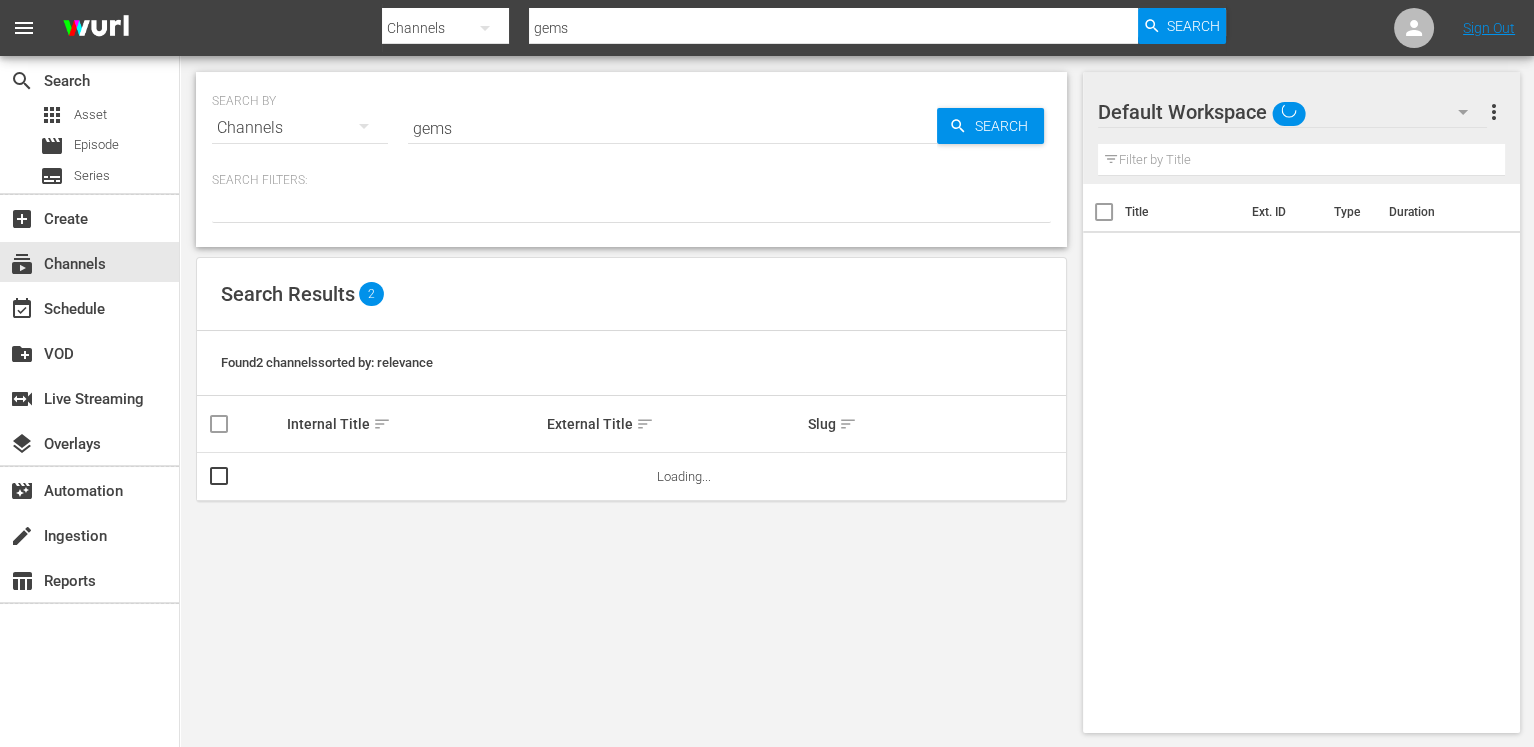 click on "gems" at bounding box center [672, 128] 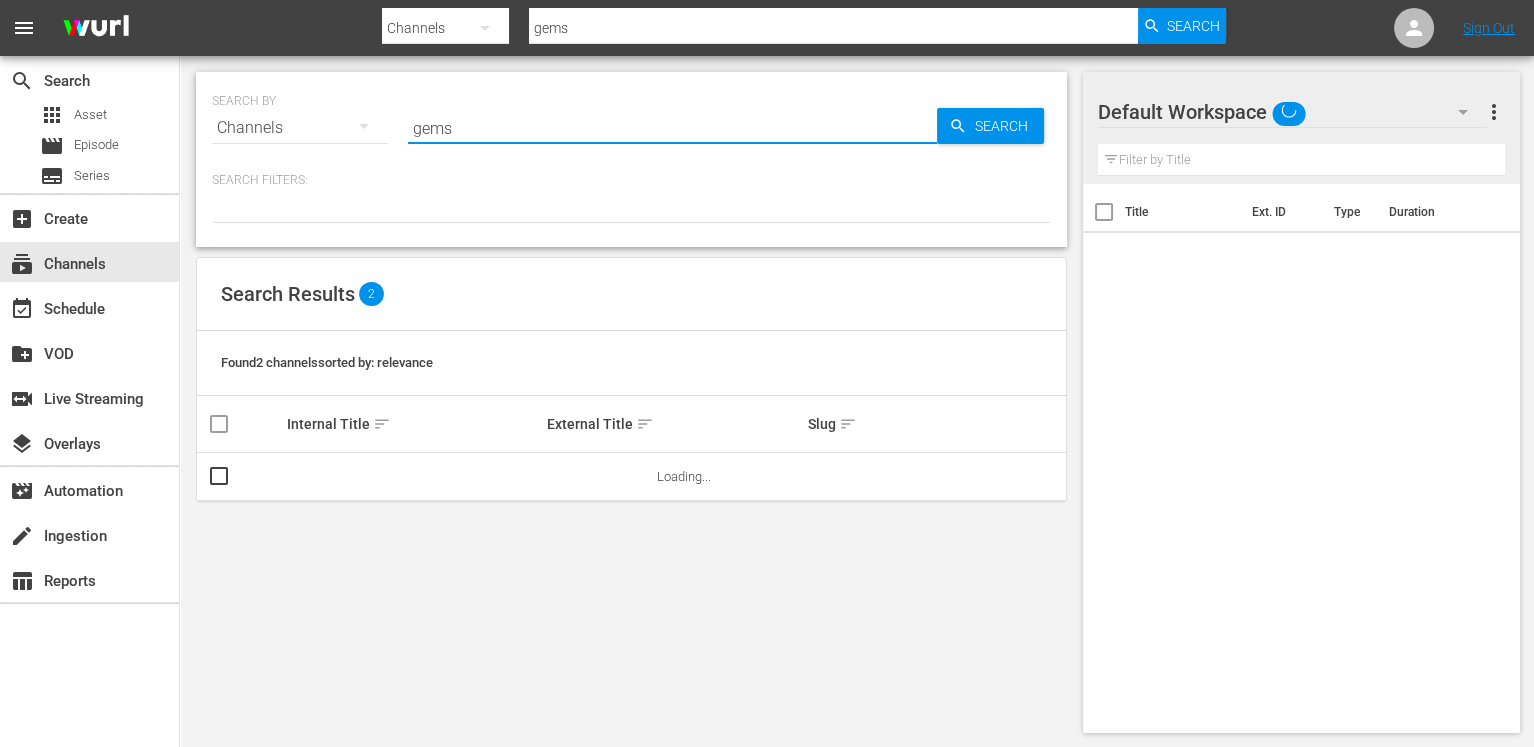 click on "gems" at bounding box center [672, 128] 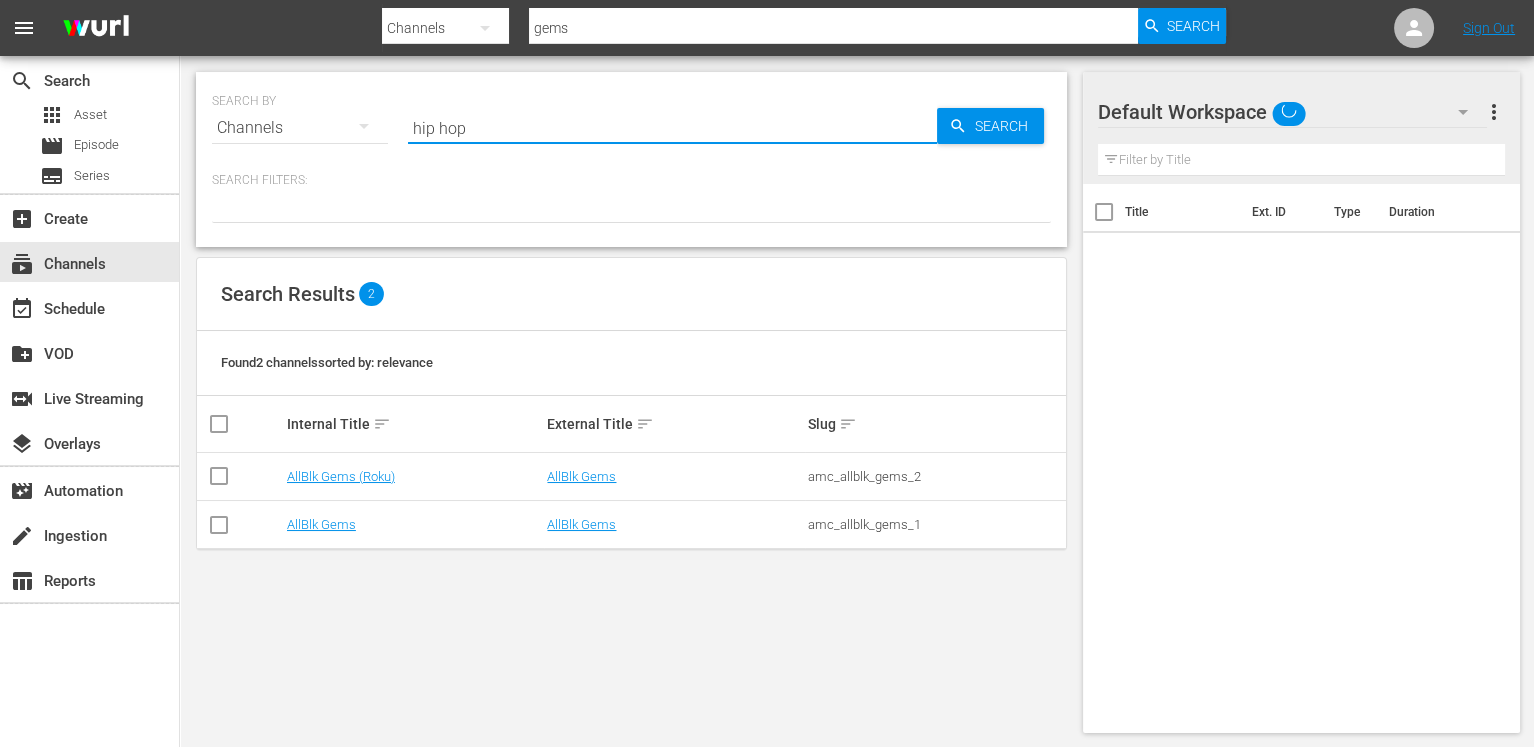 type on "hip hop" 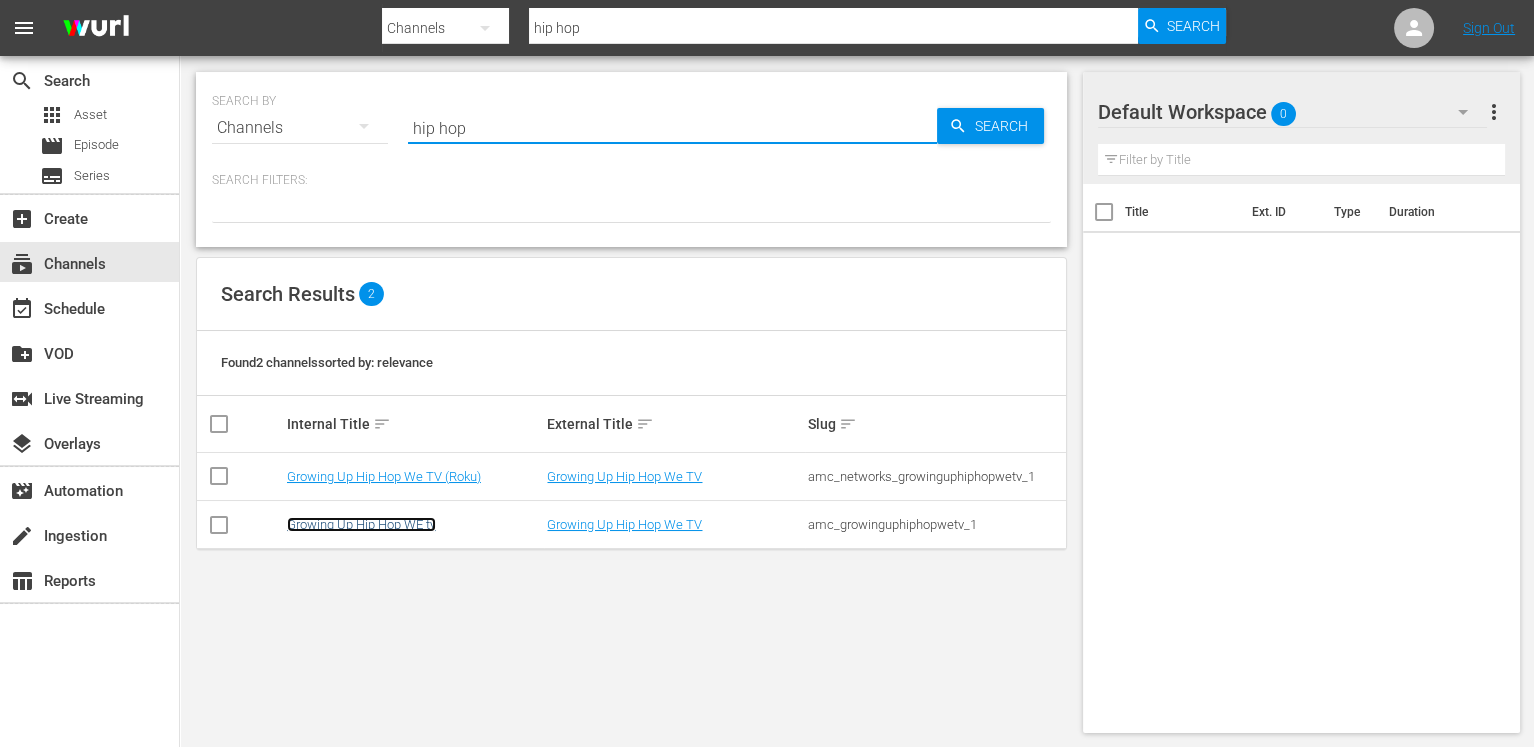 click on "Growing Up Hip Hop WE tv" at bounding box center (361, 524) 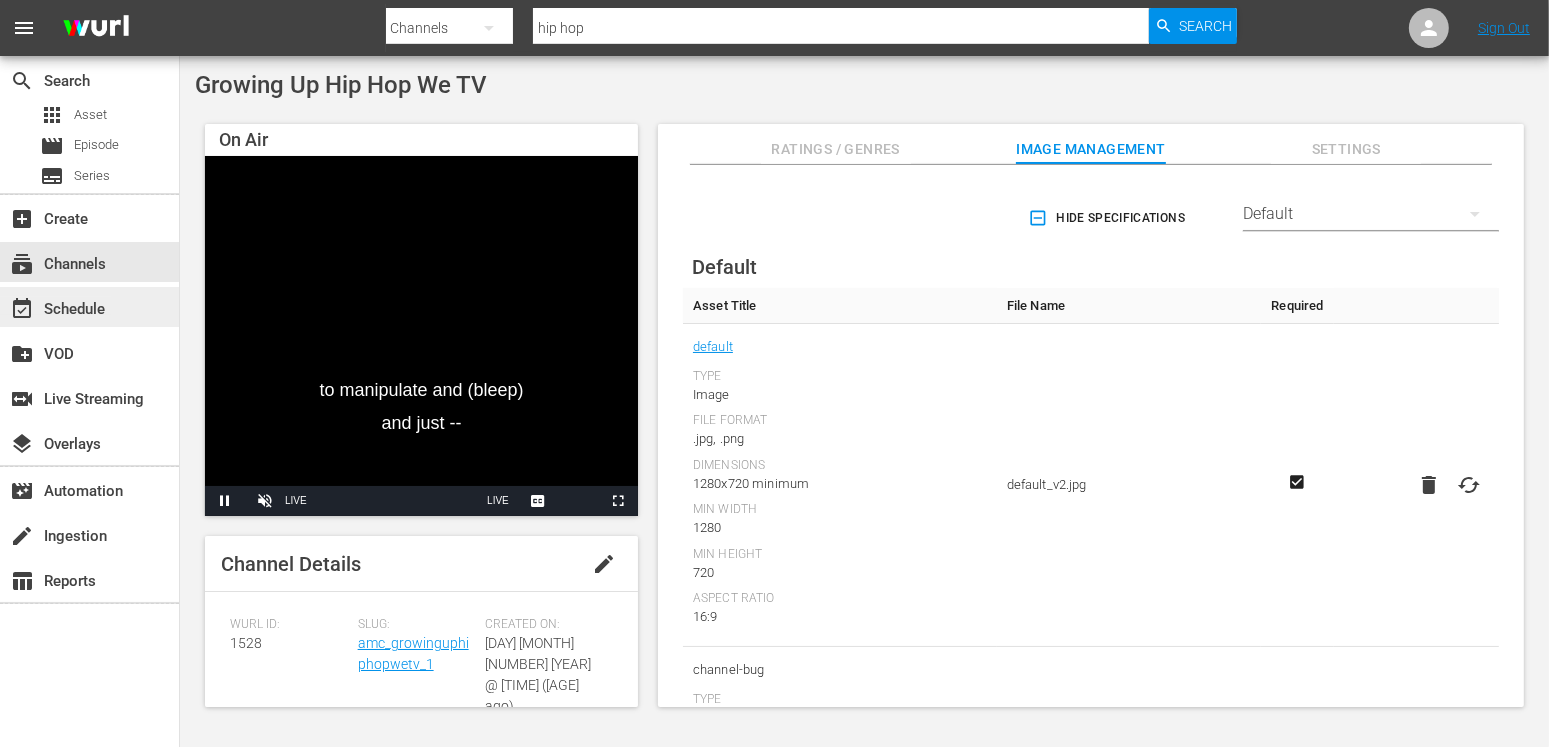click on "event_available   Schedule" at bounding box center [56, 306] 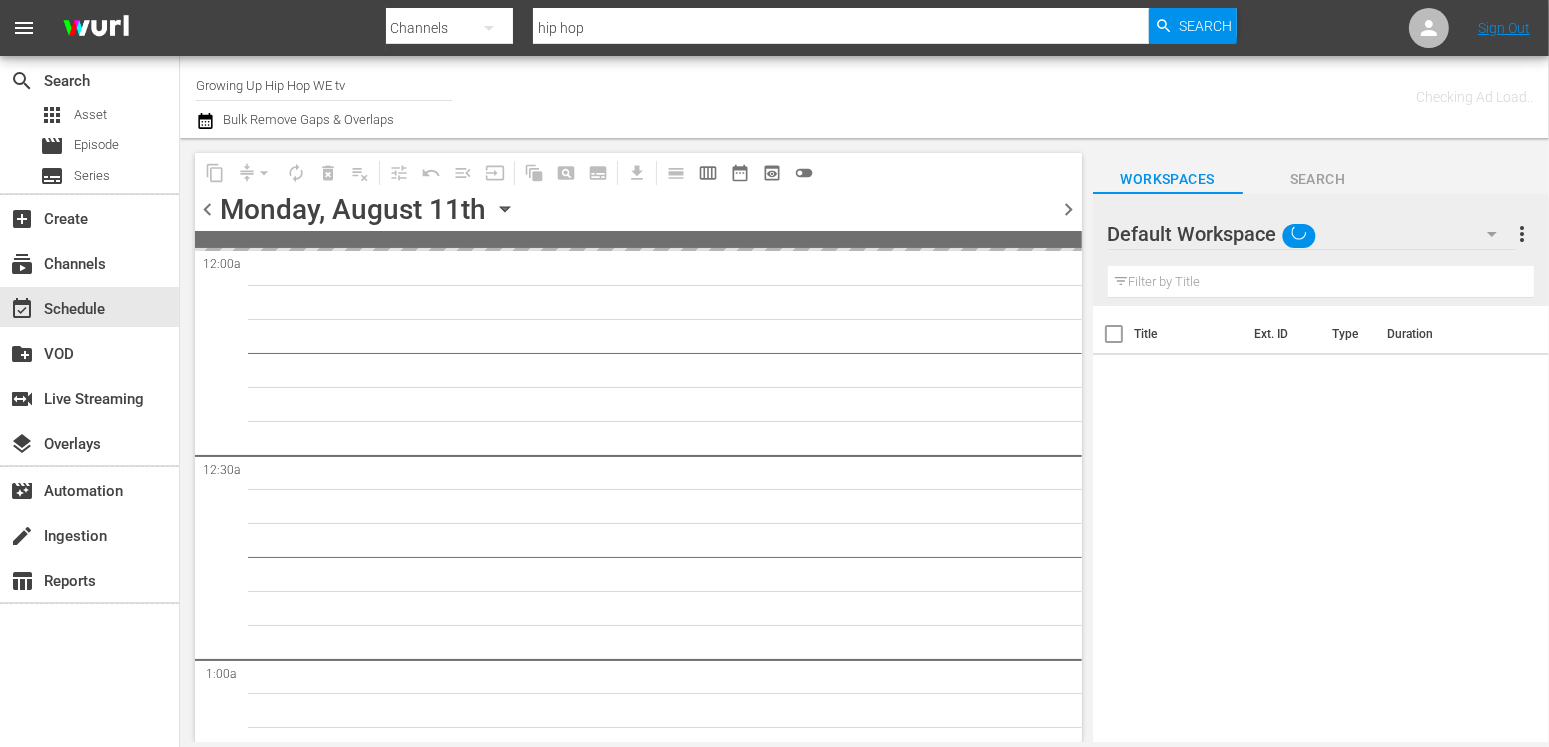click 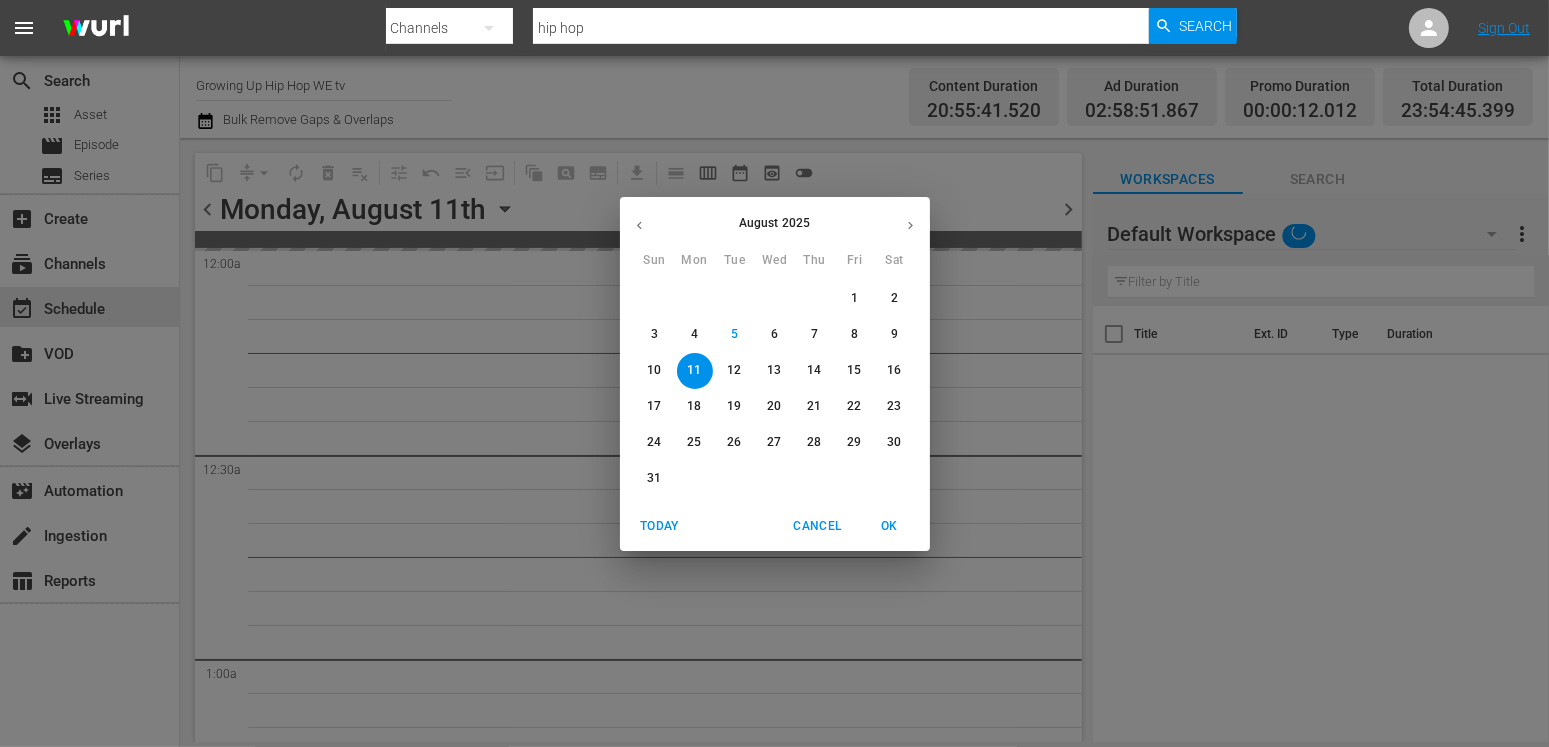 click on "31" at bounding box center (654, 478) 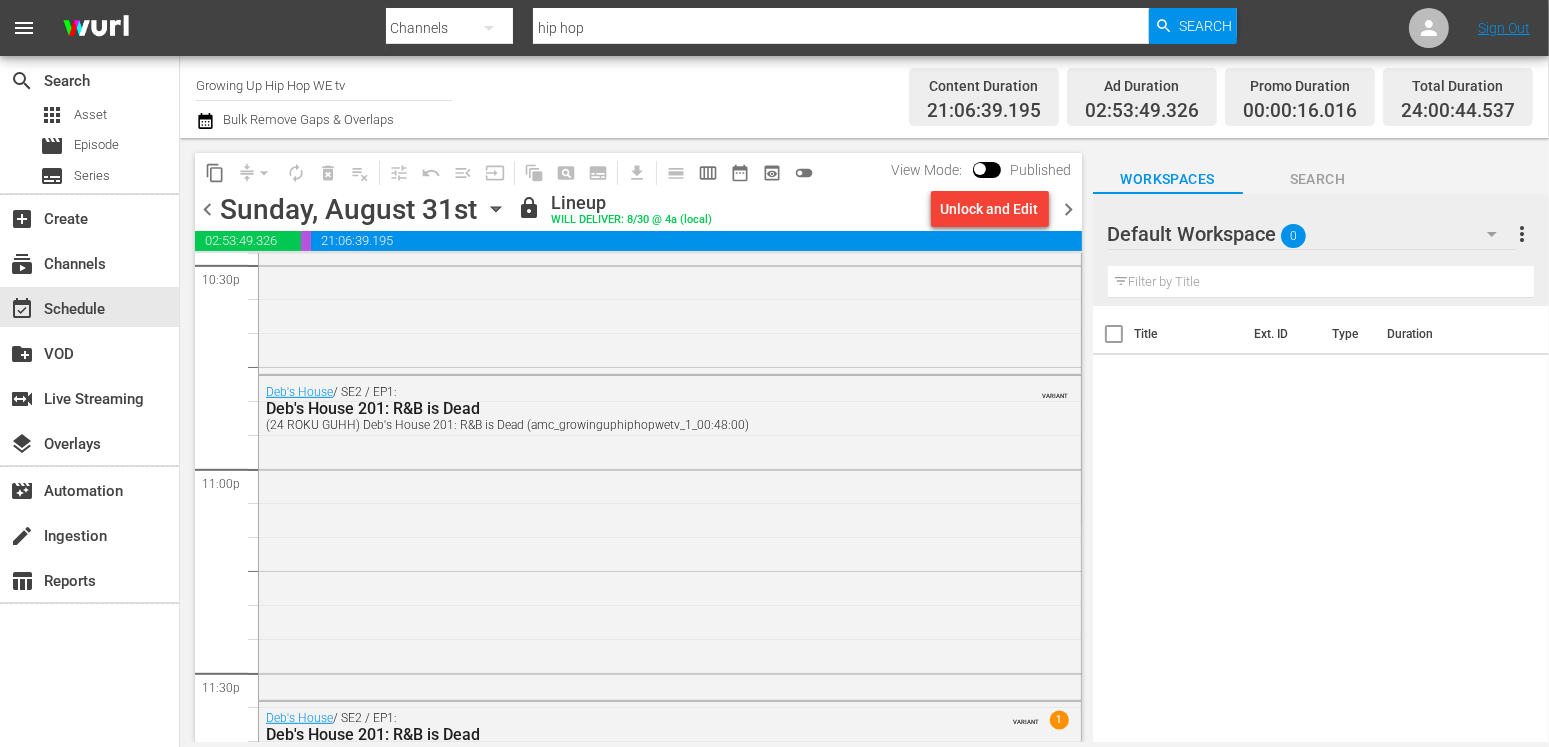 scroll, scrollTop: 9454, scrollLeft: 0, axis: vertical 